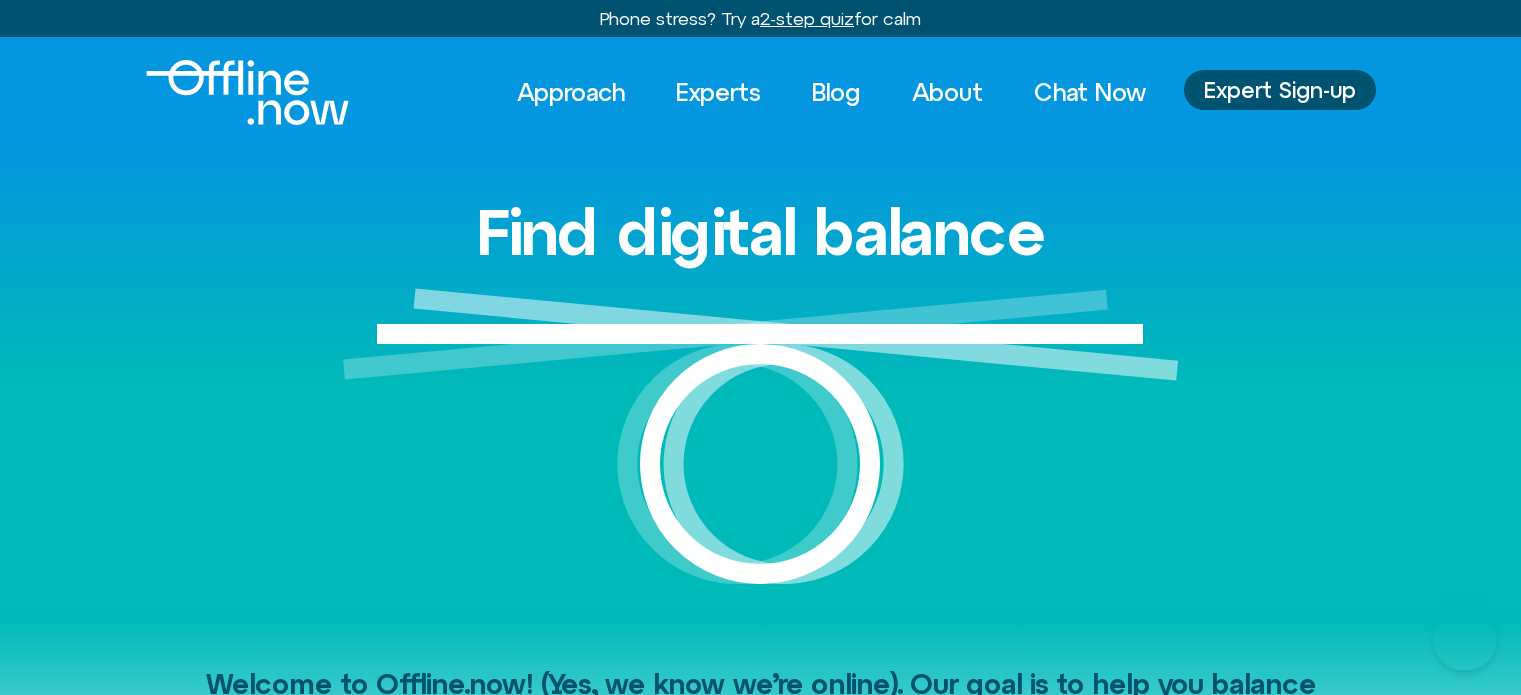 scroll, scrollTop: 0, scrollLeft: 0, axis: both 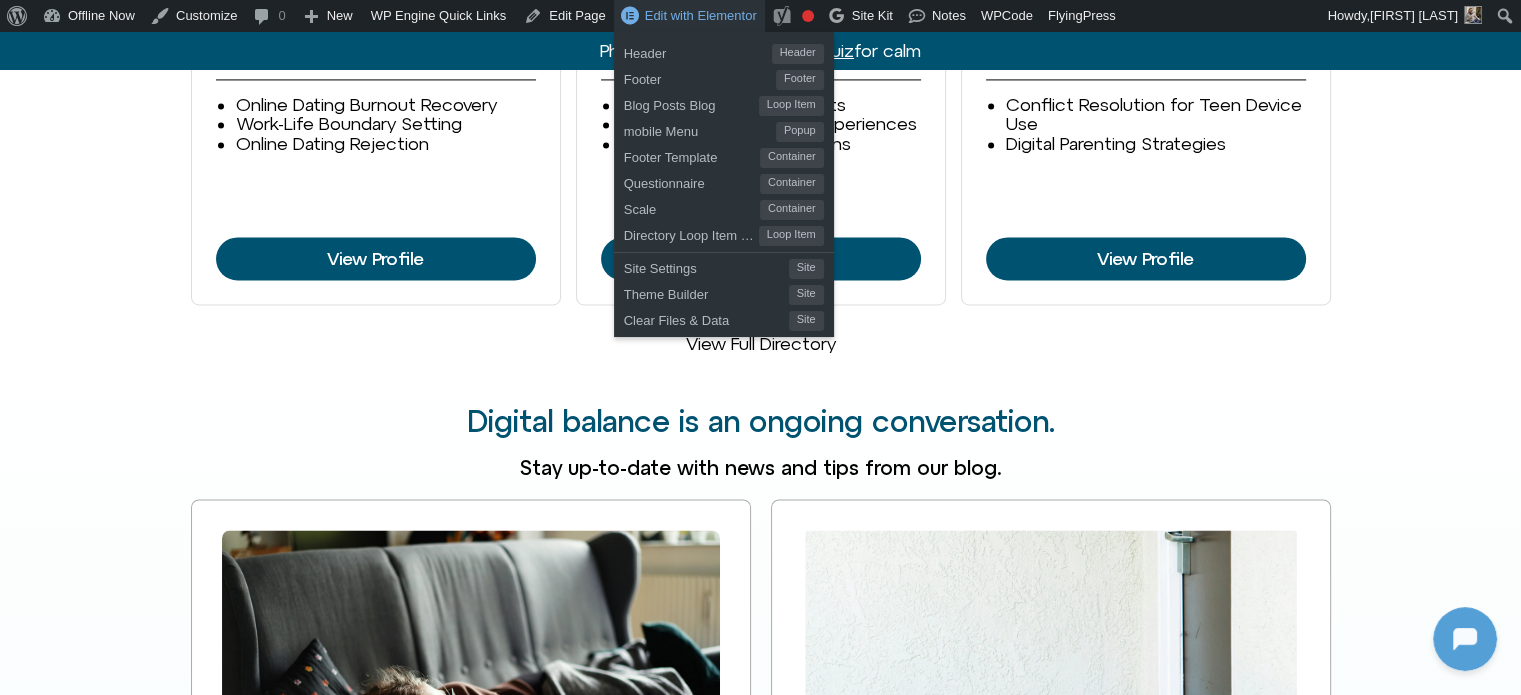 click on "Edit with Elementor" at bounding box center (689, 16) 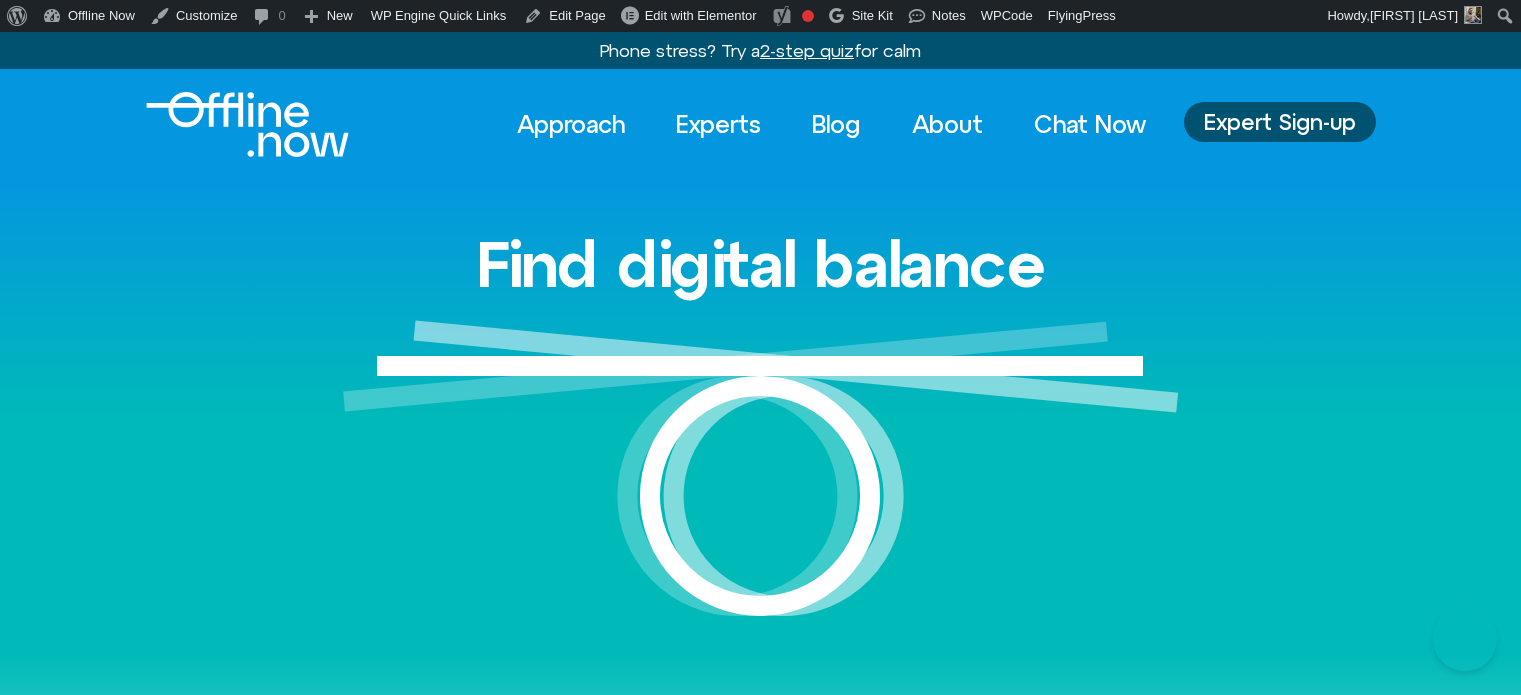 scroll, scrollTop: 500, scrollLeft: 0, axis: vertical 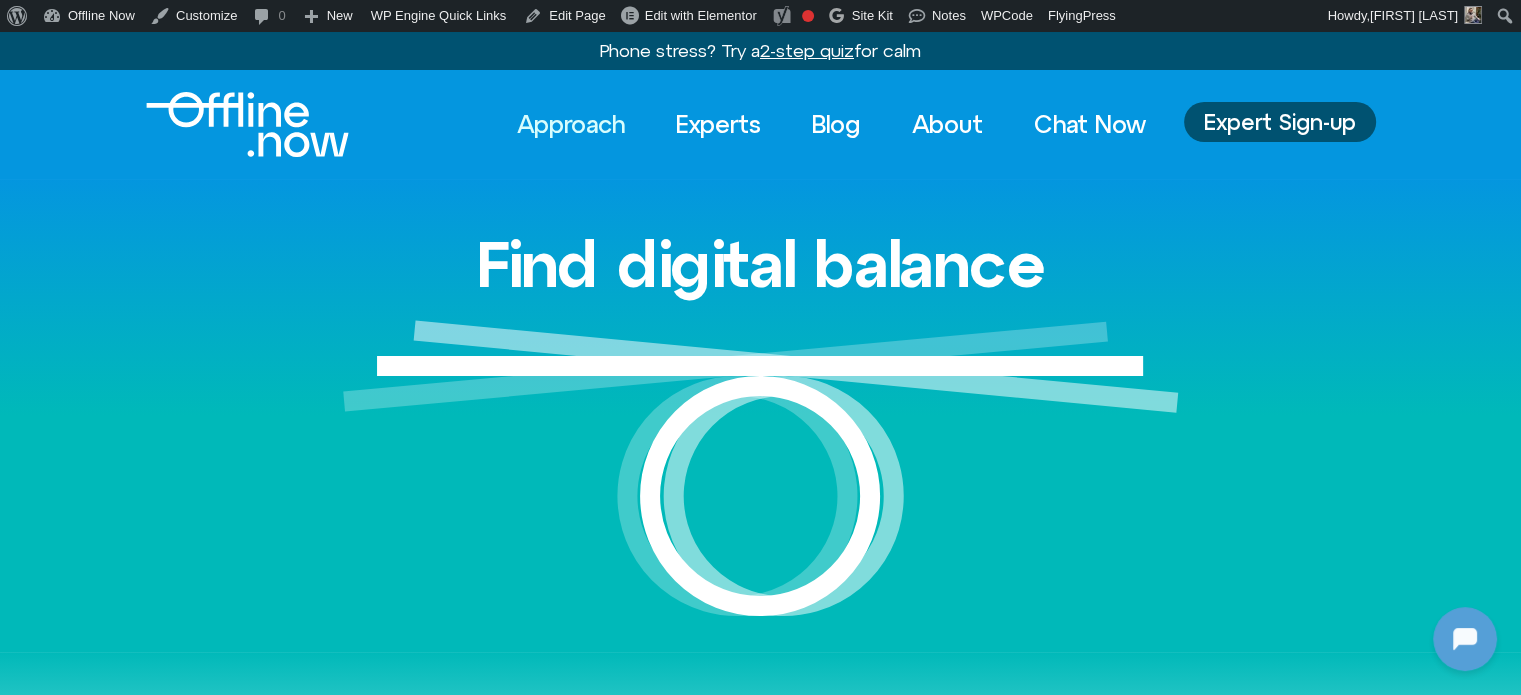 click on "Approach" 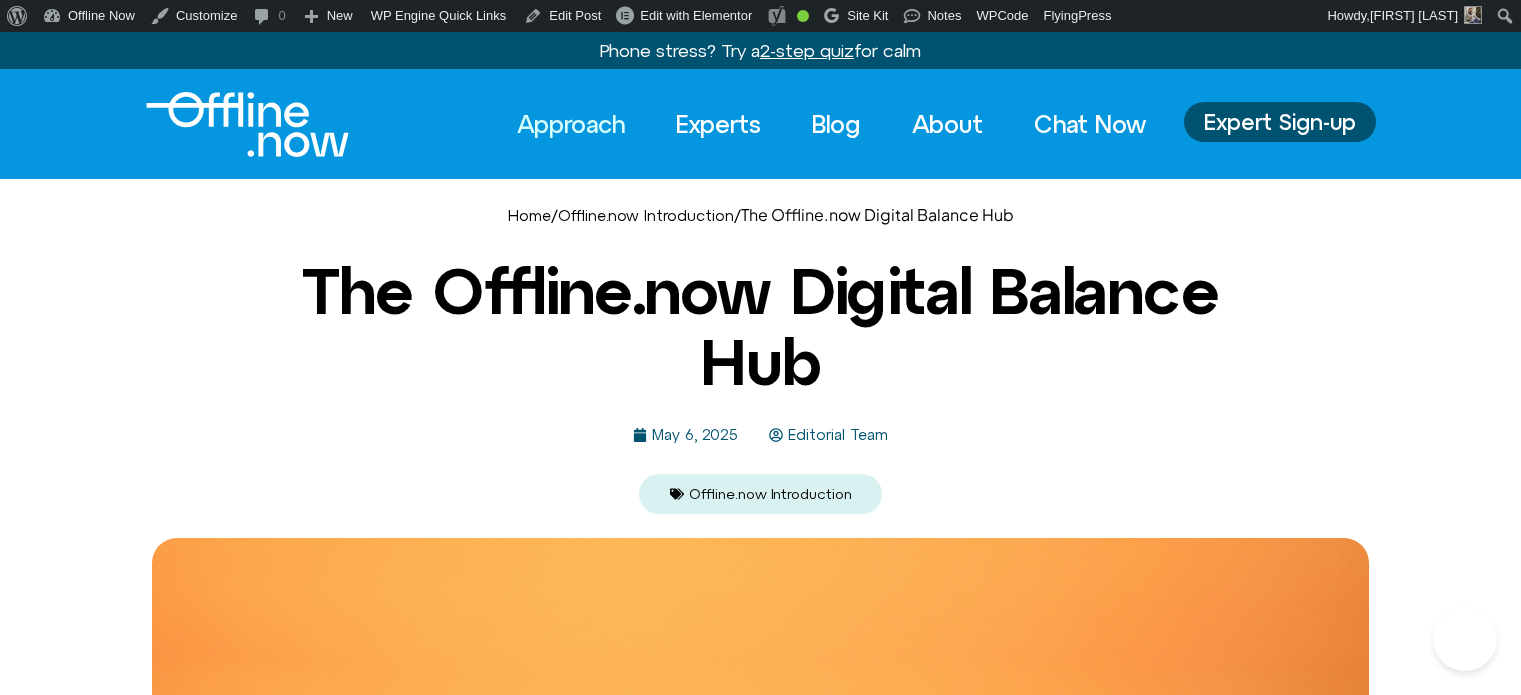 scroll, scrollTop: 0, scrollLeft: 0, axis: both 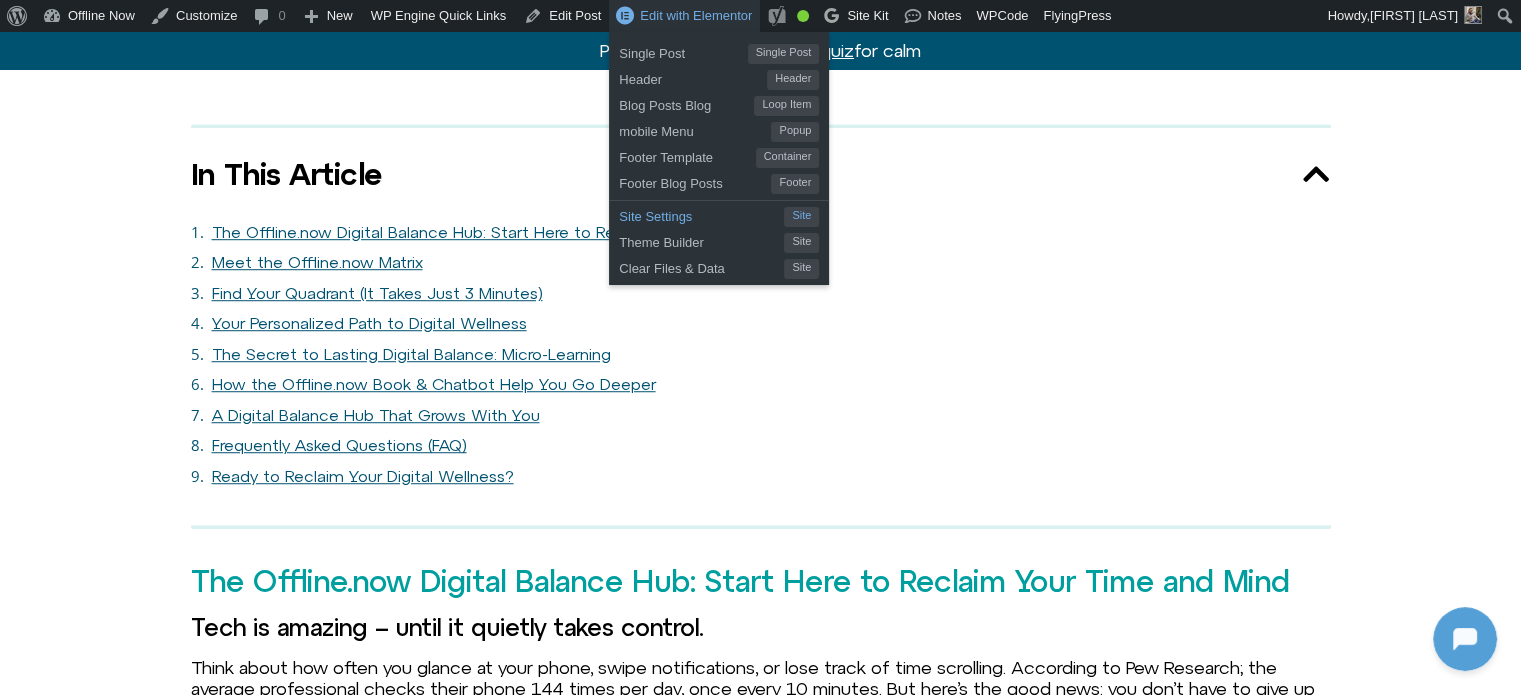 click on "Site Settings" at bounding box center (701, 214) 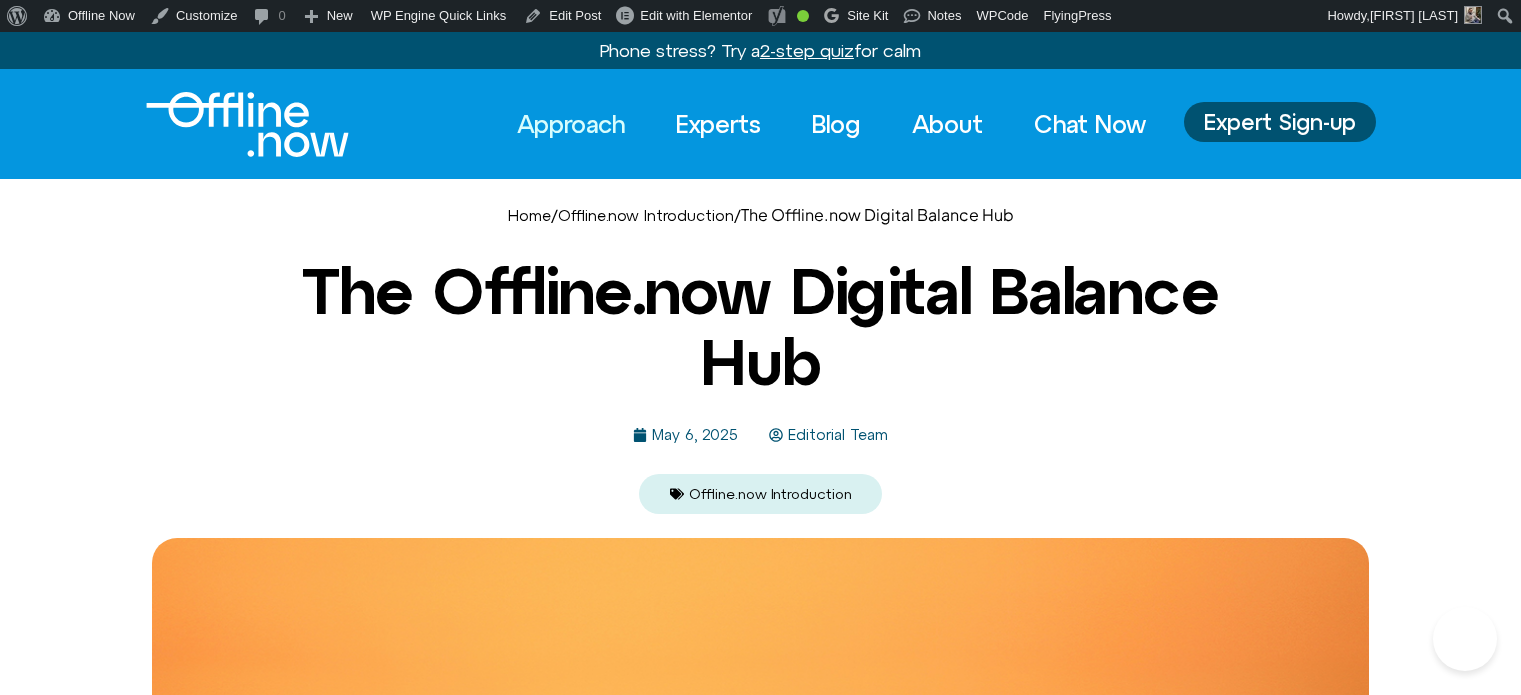 scroll, scrollTop: 0, scrollLeft: 0, axis: both 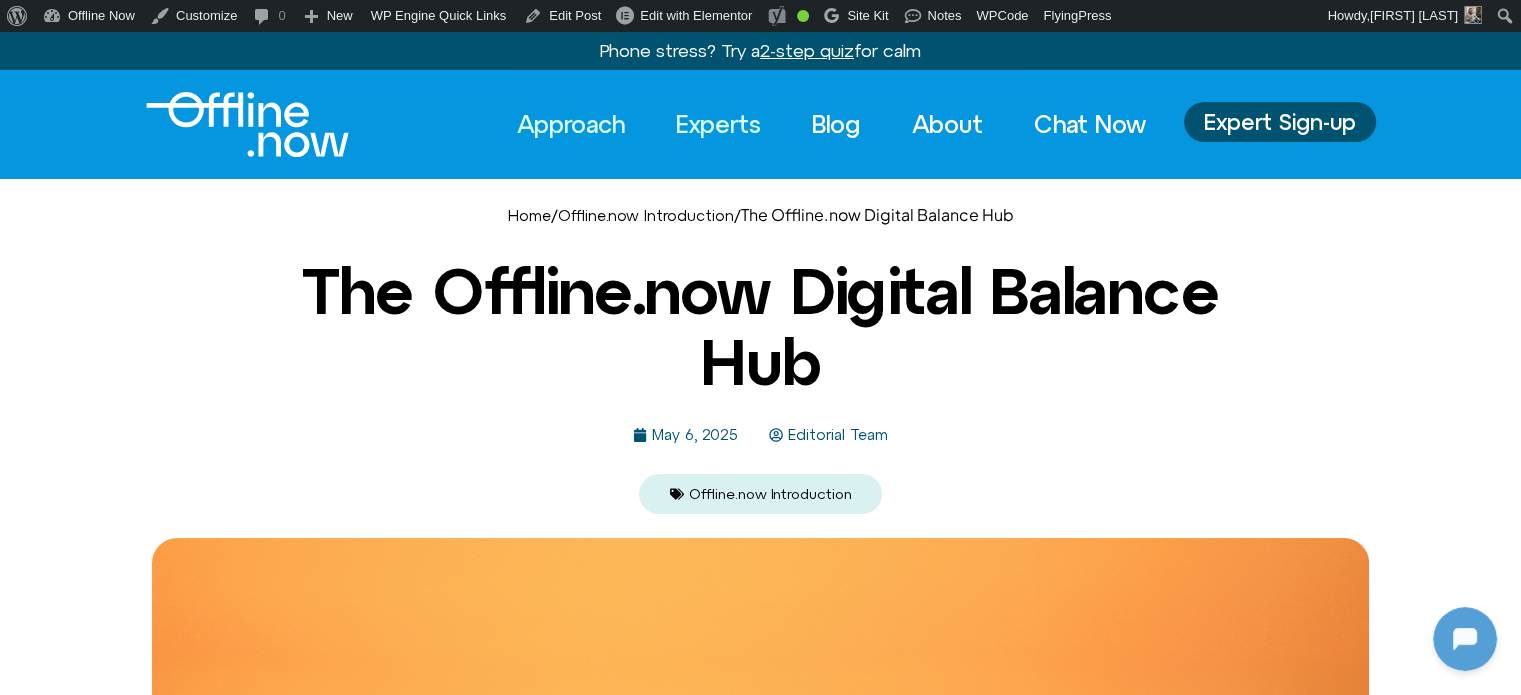 click on "Experts" 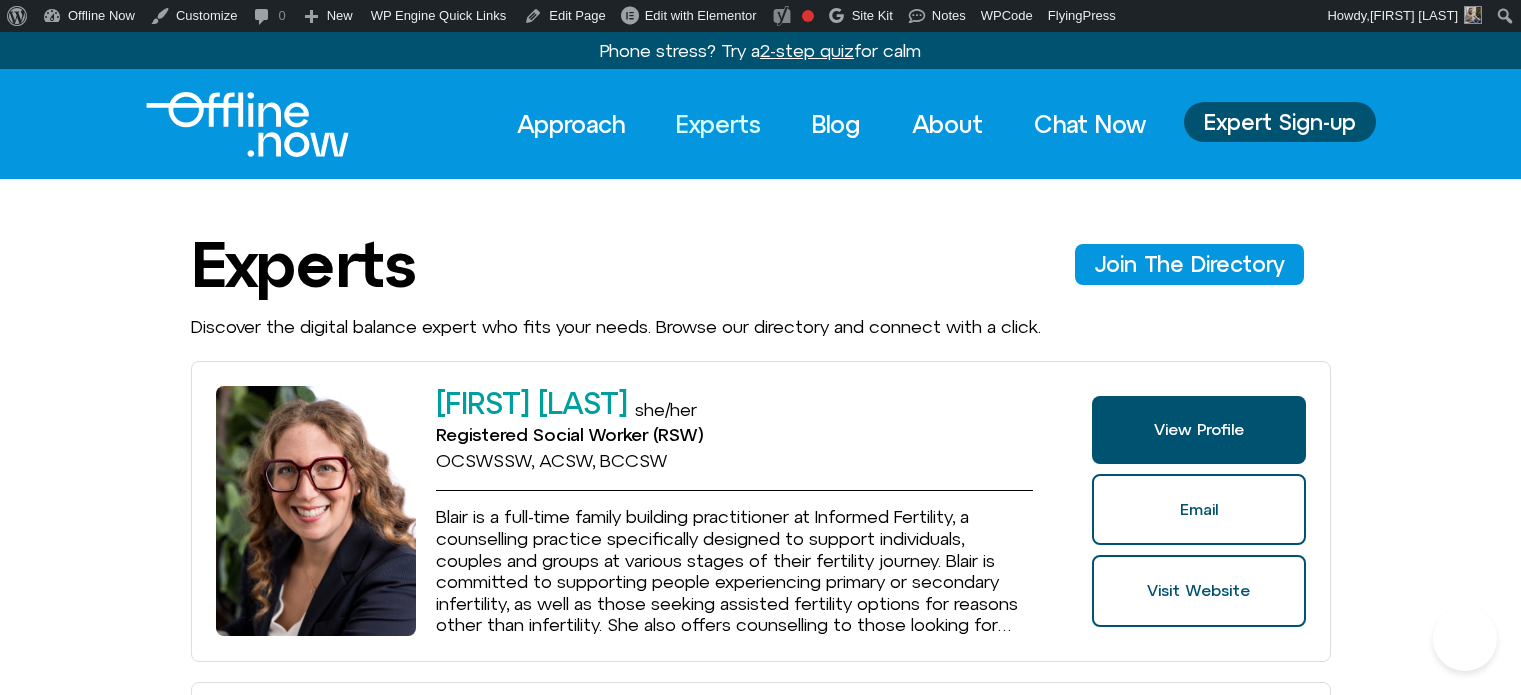 scroll, scrollTop: 0, scrollLeft: 0, axis: both 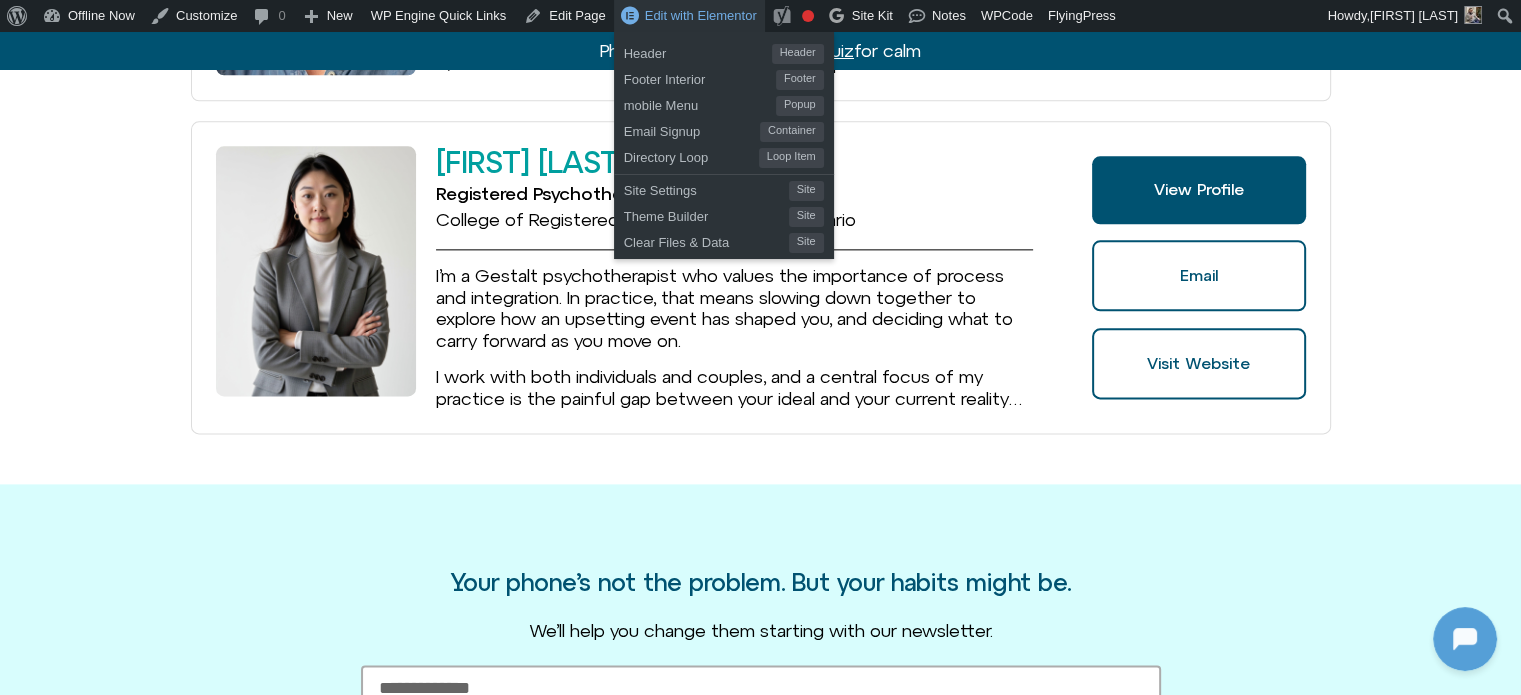 click on "Edit with Elementor" at bounding box center [701, 15] 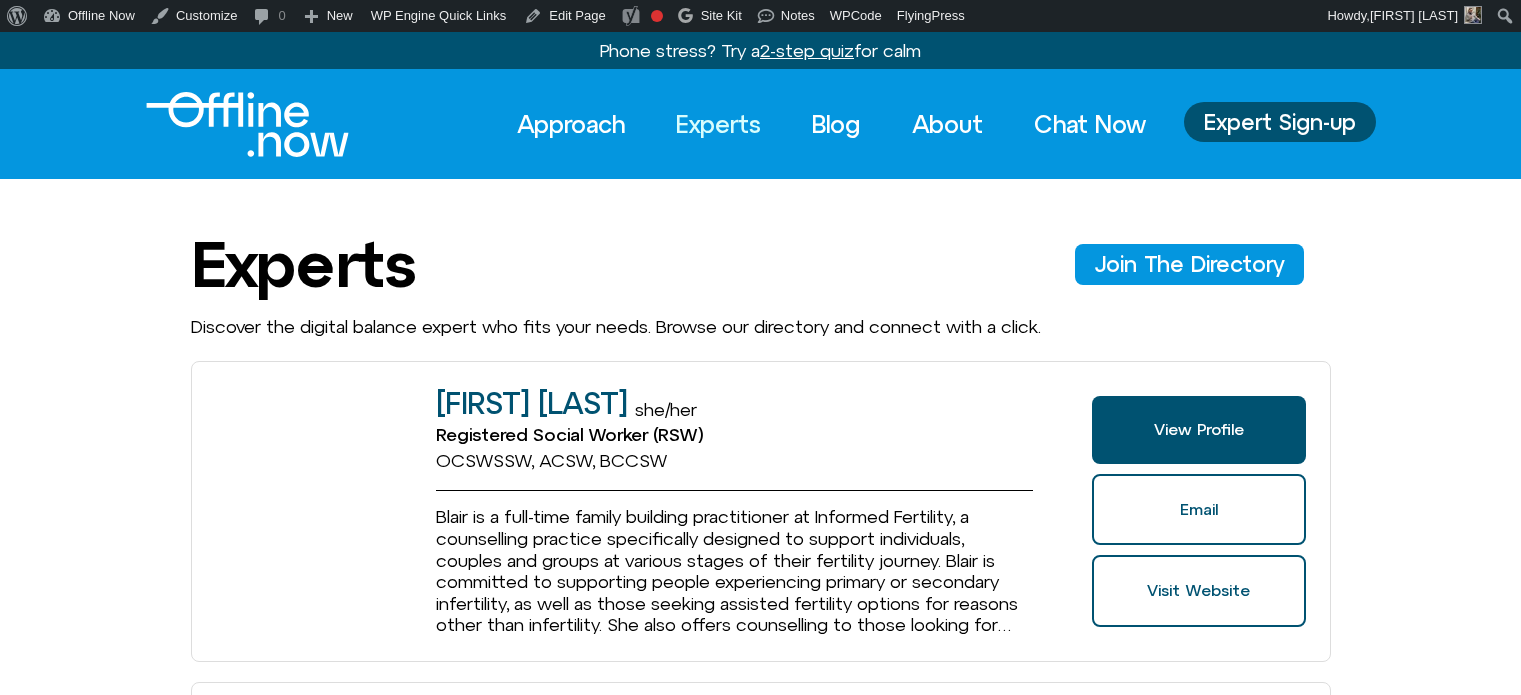 scroll, scrollTop: 0, scrollLeft: 0, axis: both 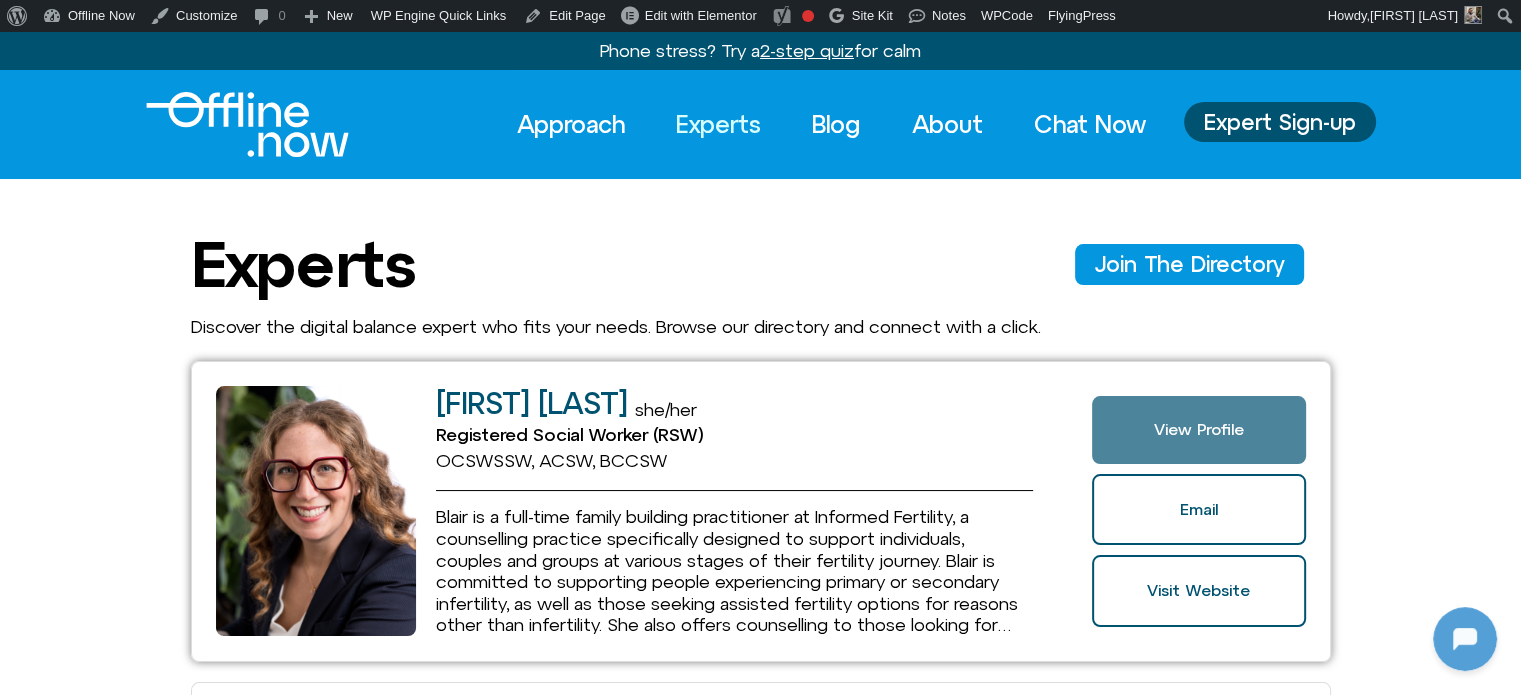 click on "View Profile" 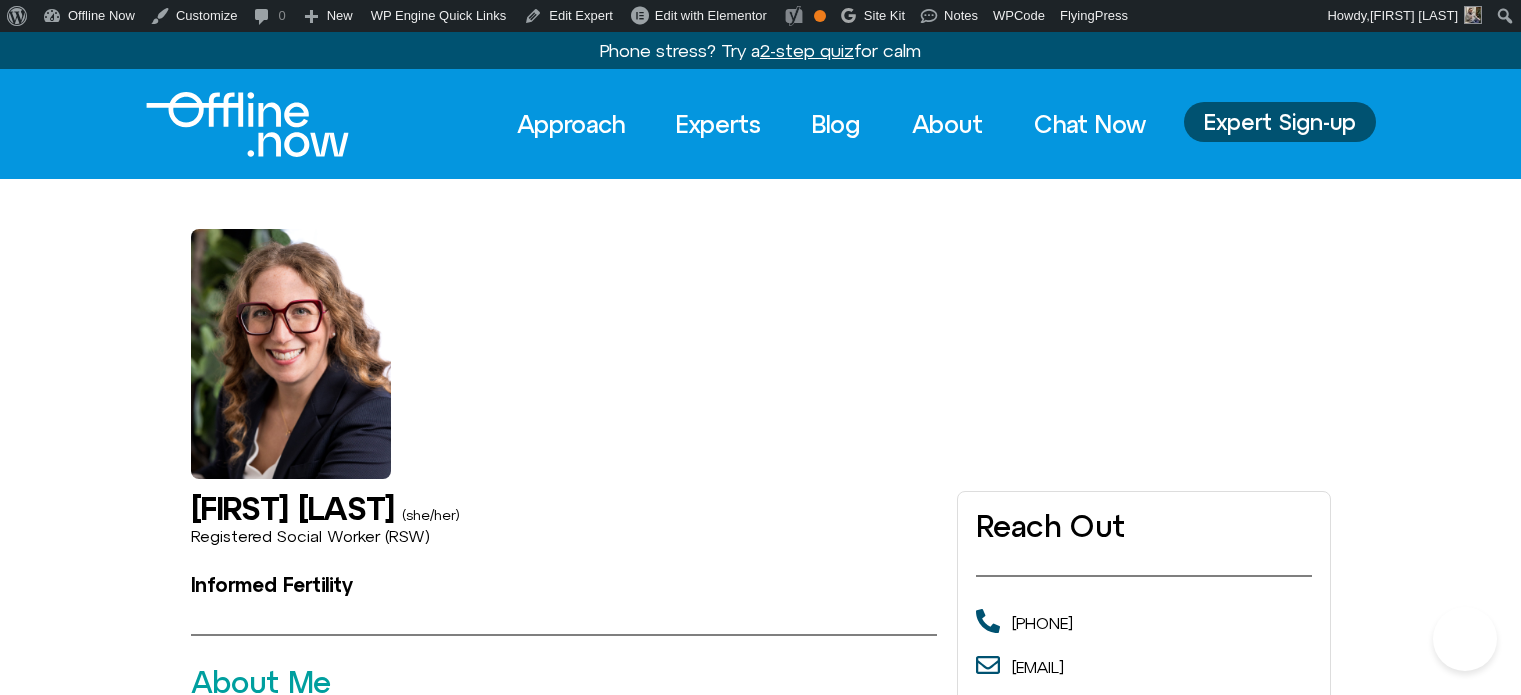 scroll, scrollTop: 0, scrollLeft: 0, axis: both 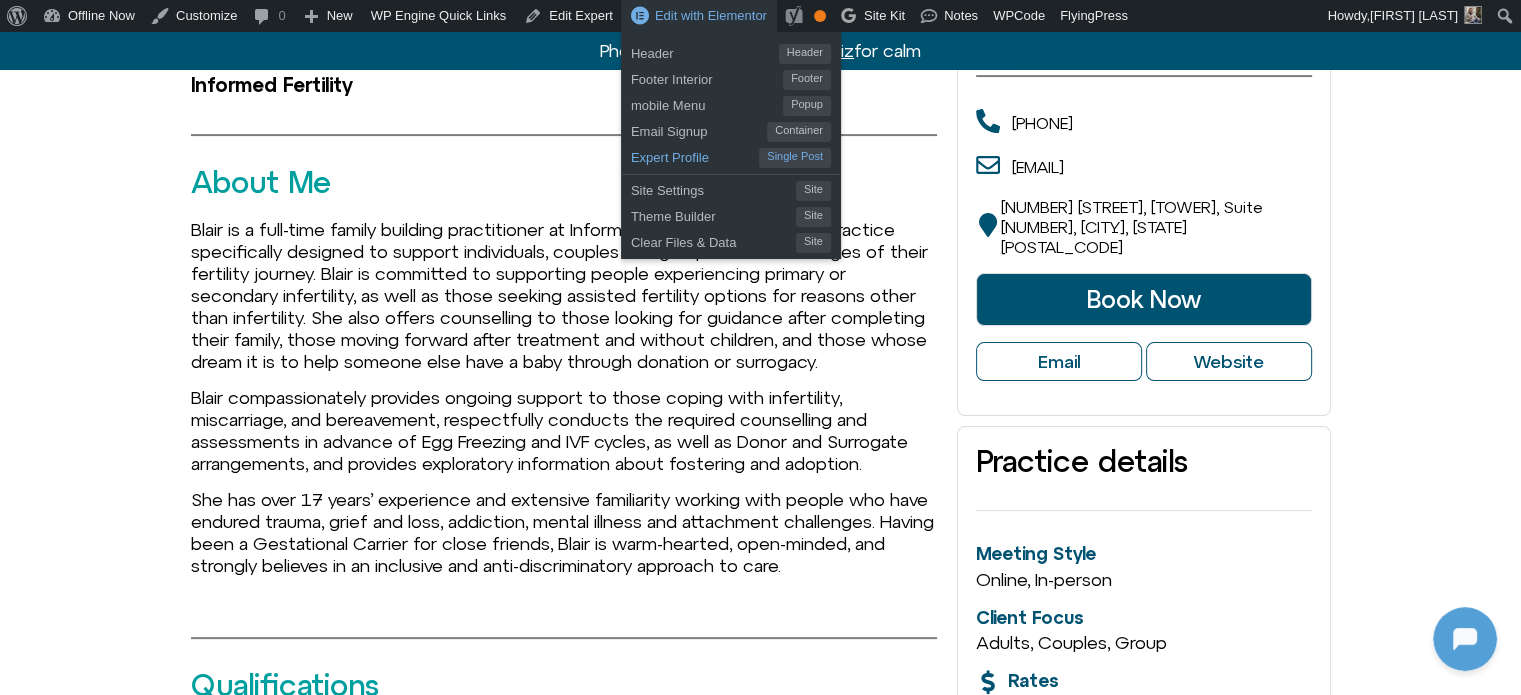 click on "Expert Profile" at bounding box center (695, 155) 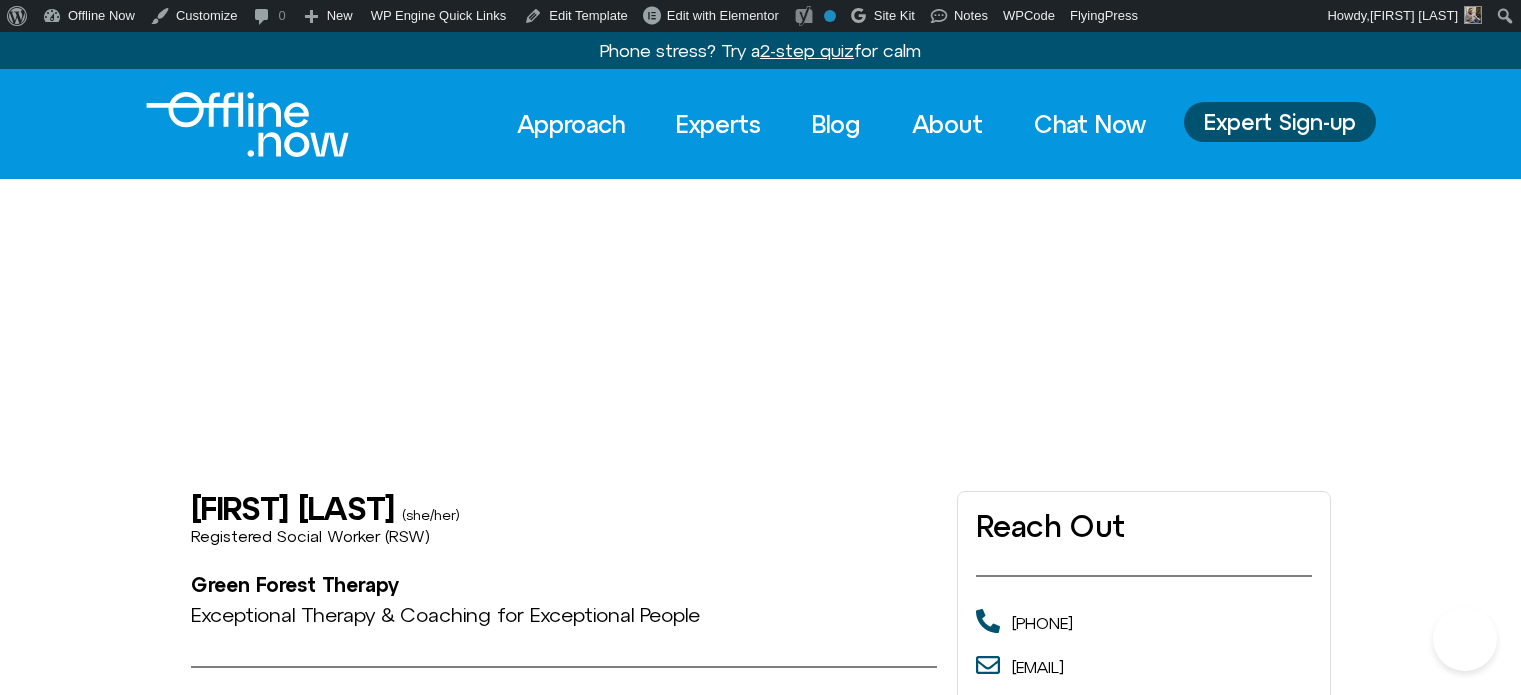scroll, scrollTop: 0, scrollLeft: 0, axis: both 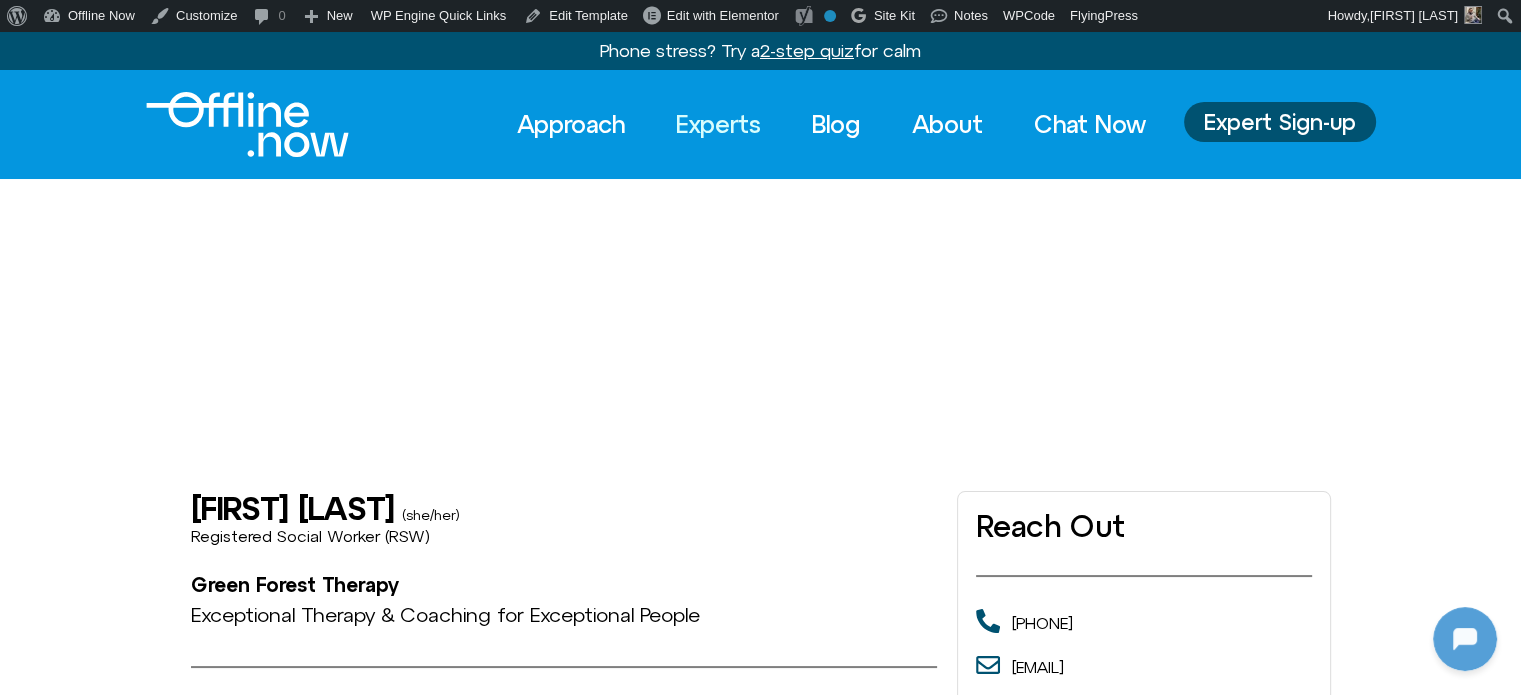 click on "Experts" 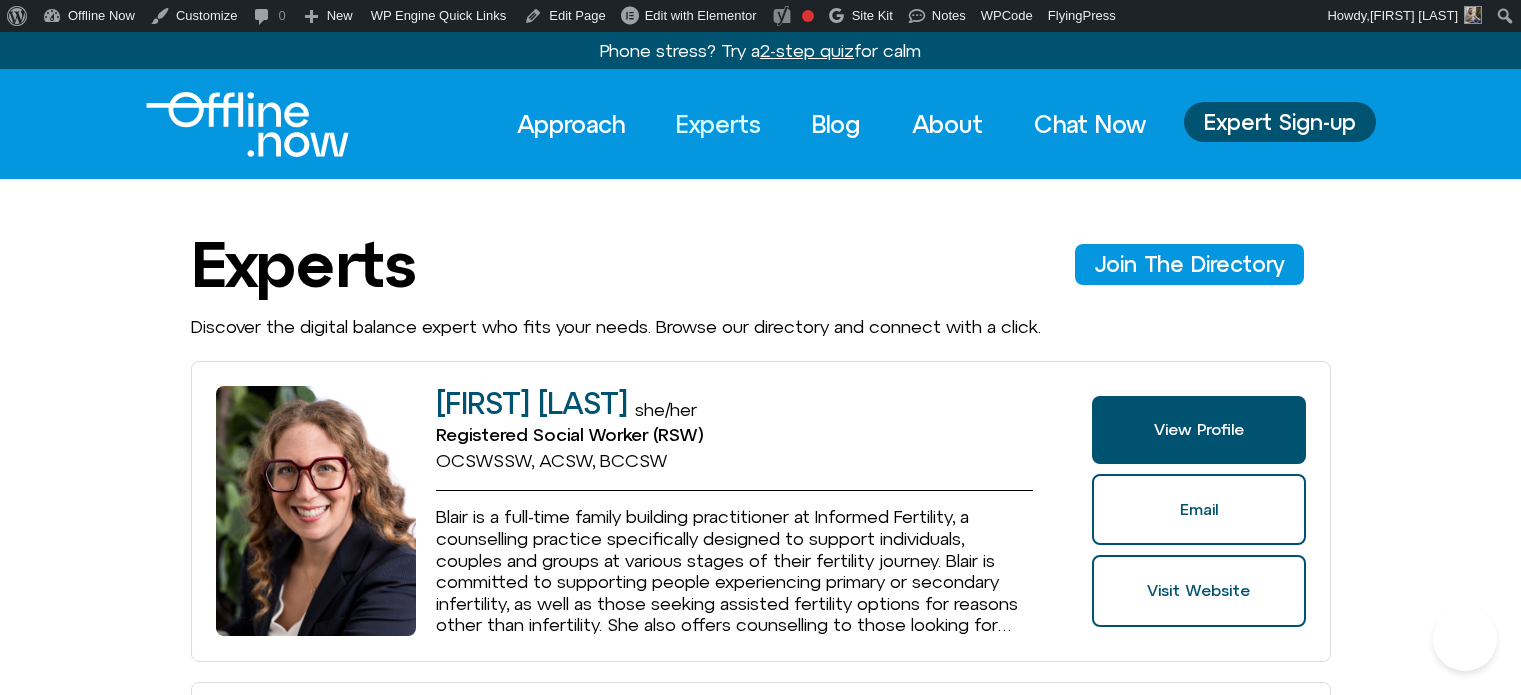 scroll, scrollTop: 0, scrollLeft: 0, axis: both 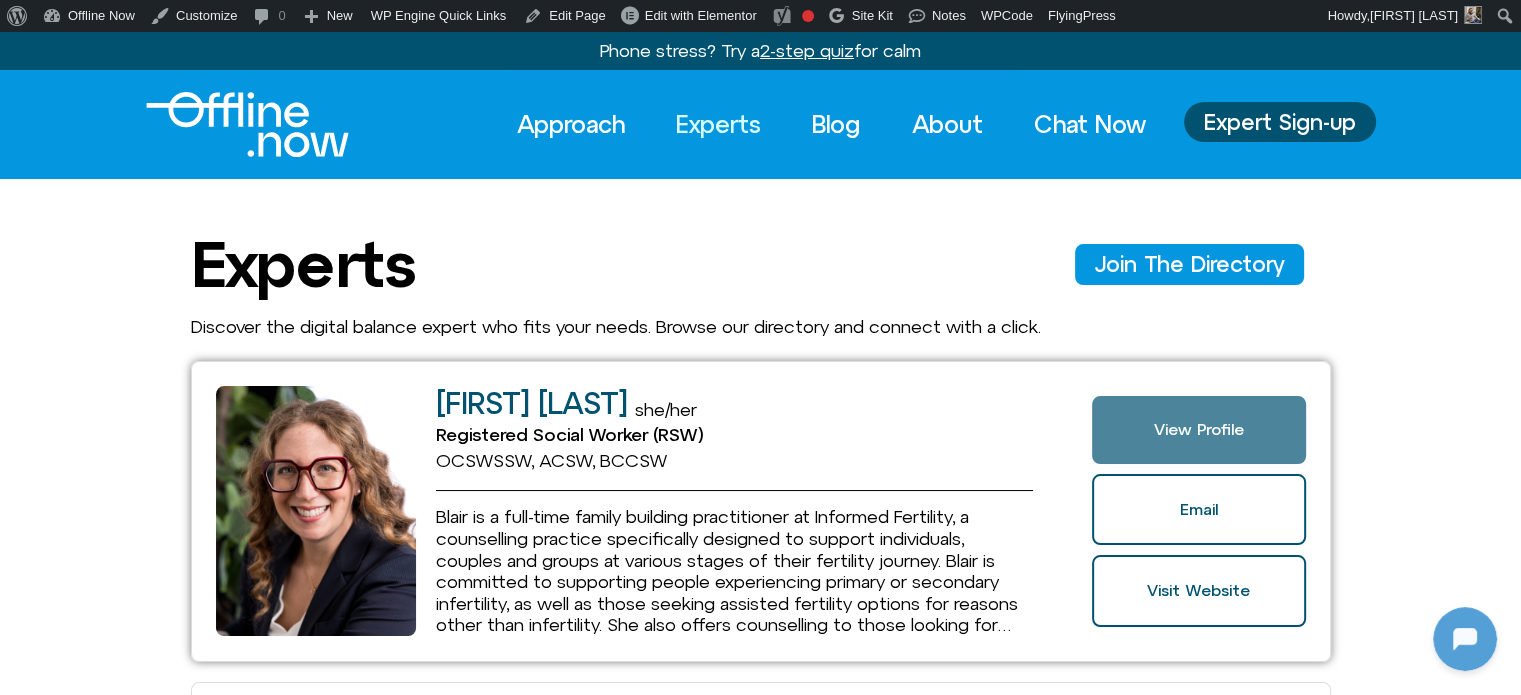 click on "View Profile" 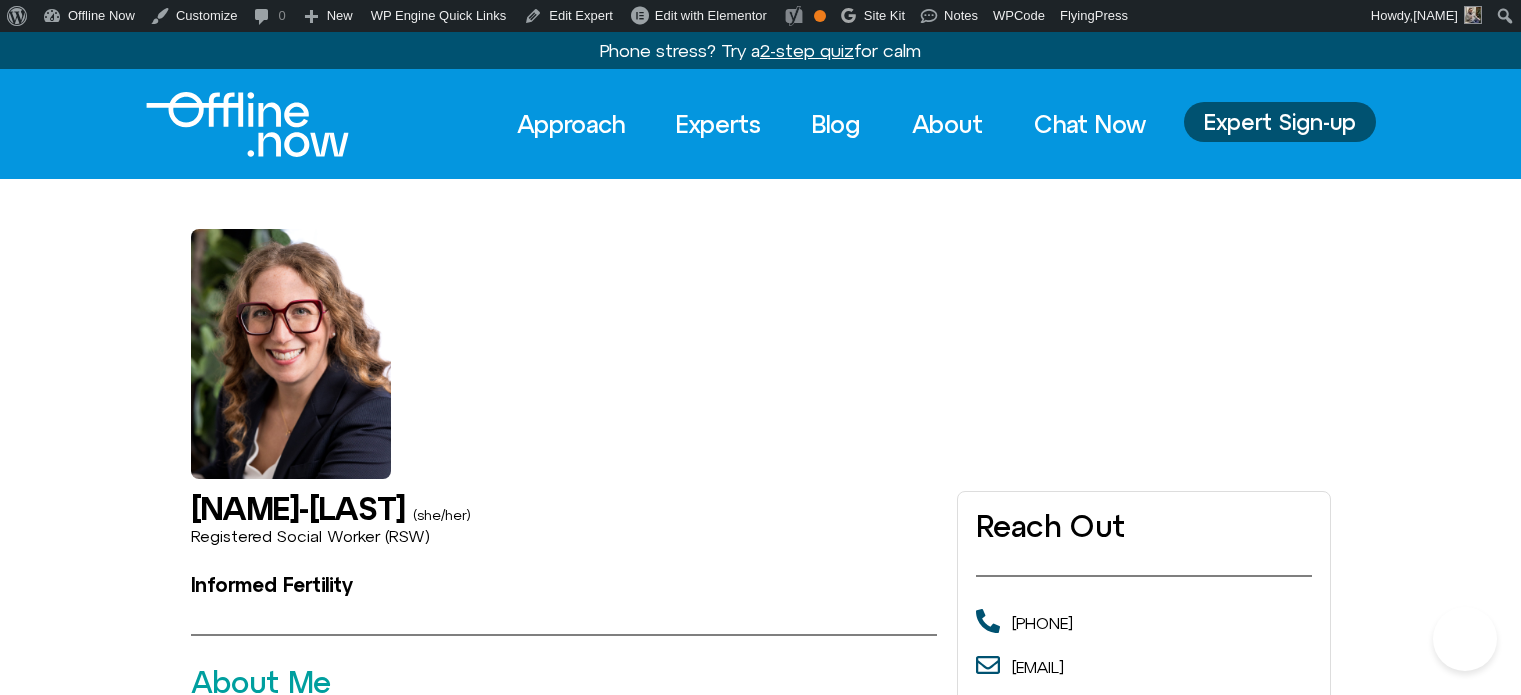 scroll, scrollTop: 0, scrollLeft: 0, axis: both 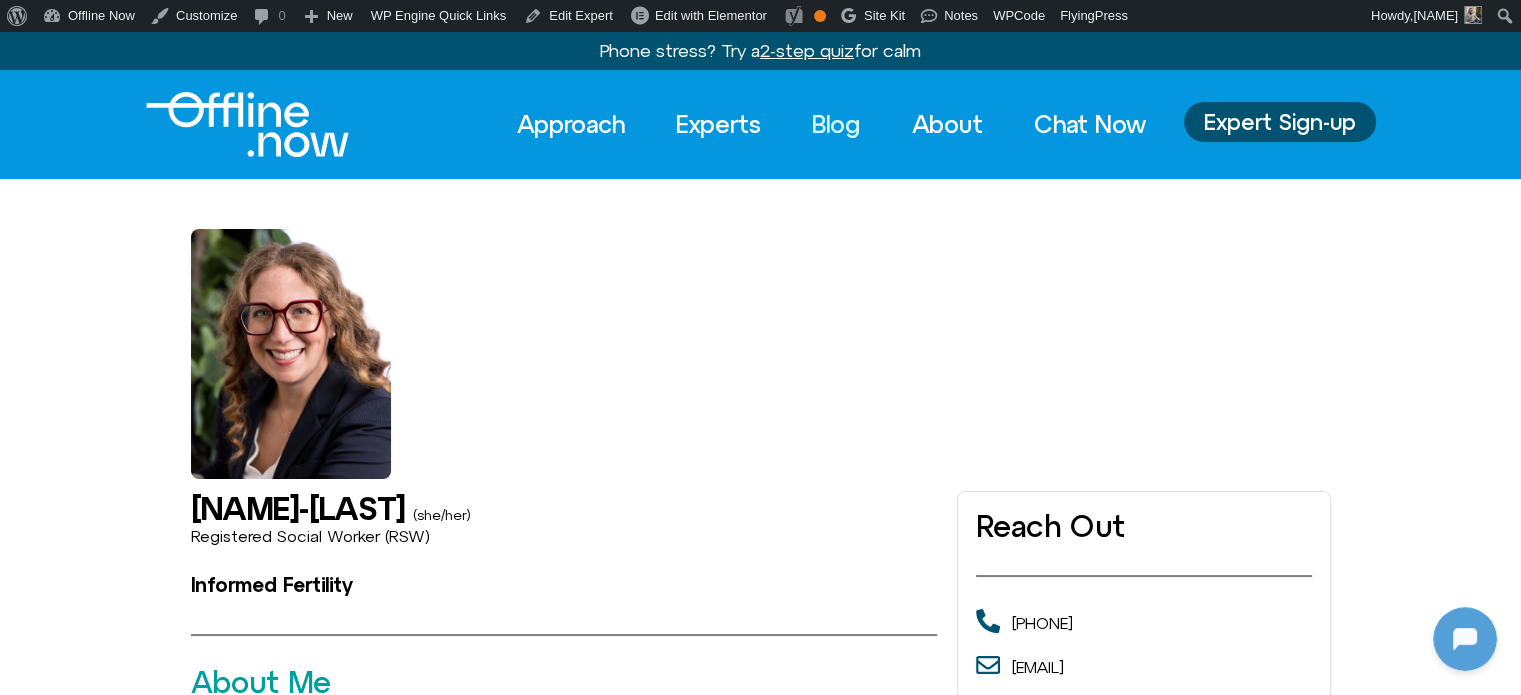 click on "Blog" 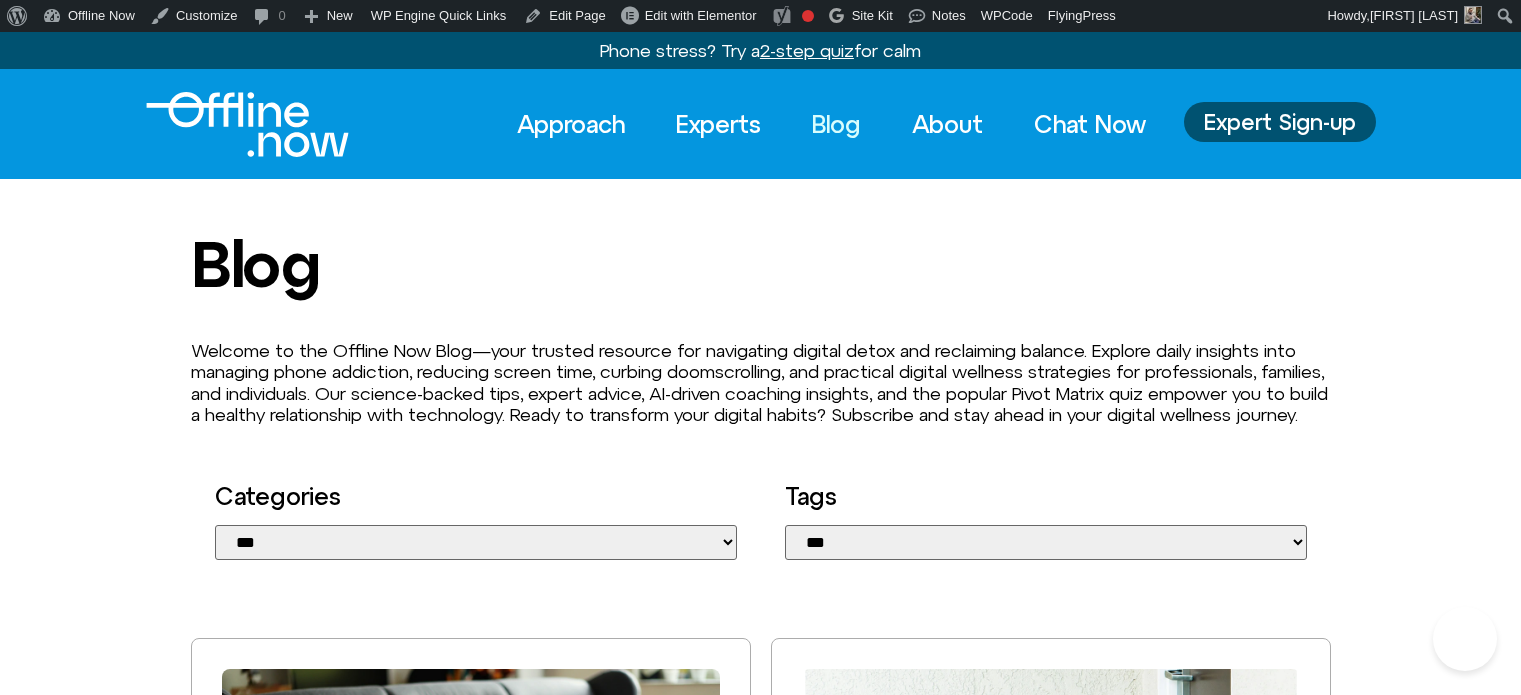 scroll, scrollTop: 0, scrollLeft: 0, axis: both 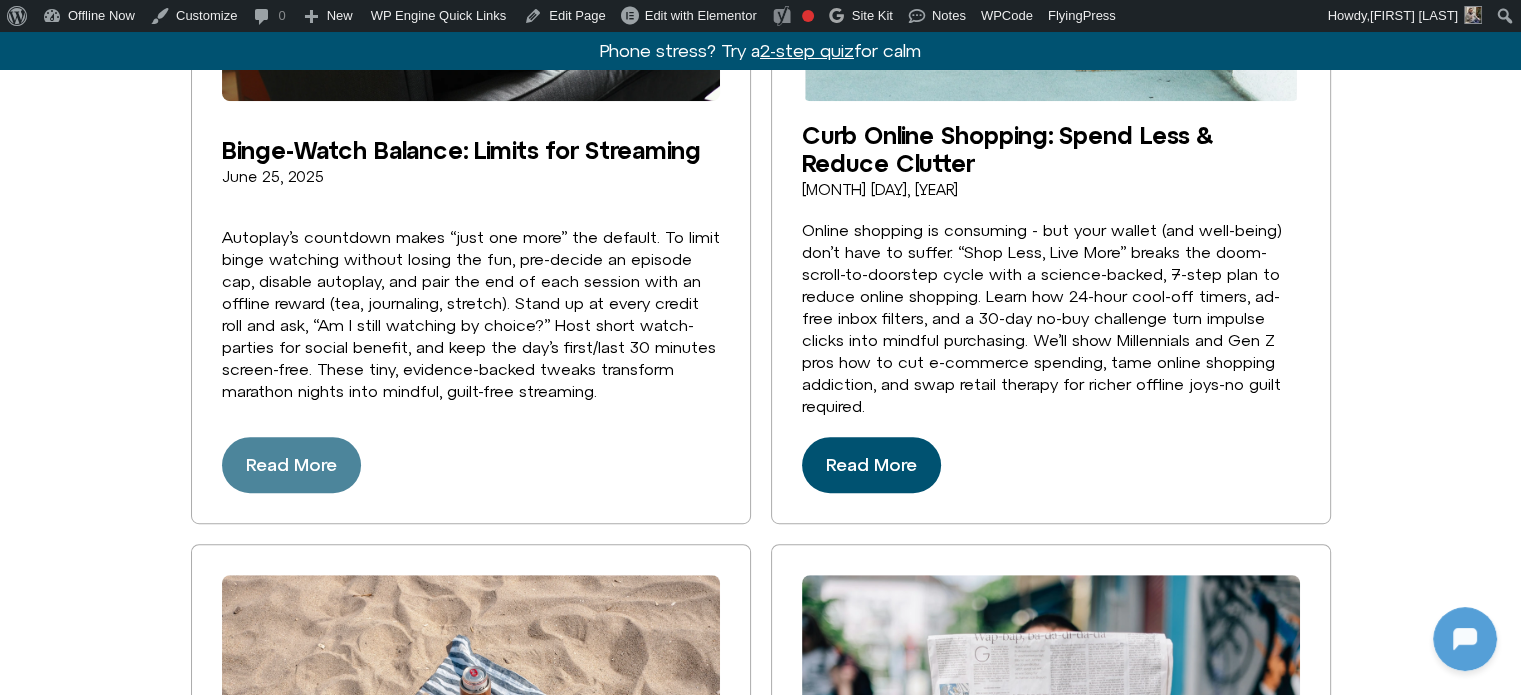 click on "Read More" 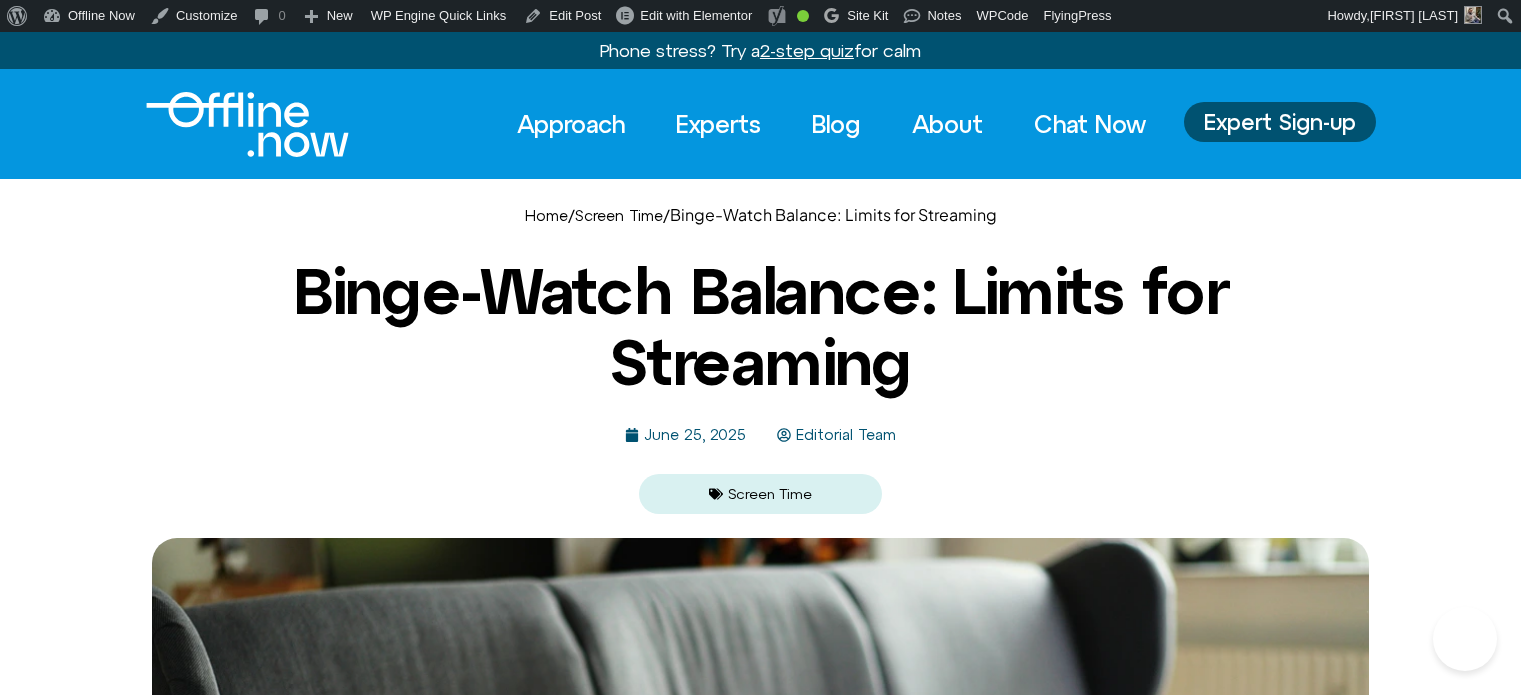 scroll, scrollTop: 0, scrollLeft: 0, axis: both 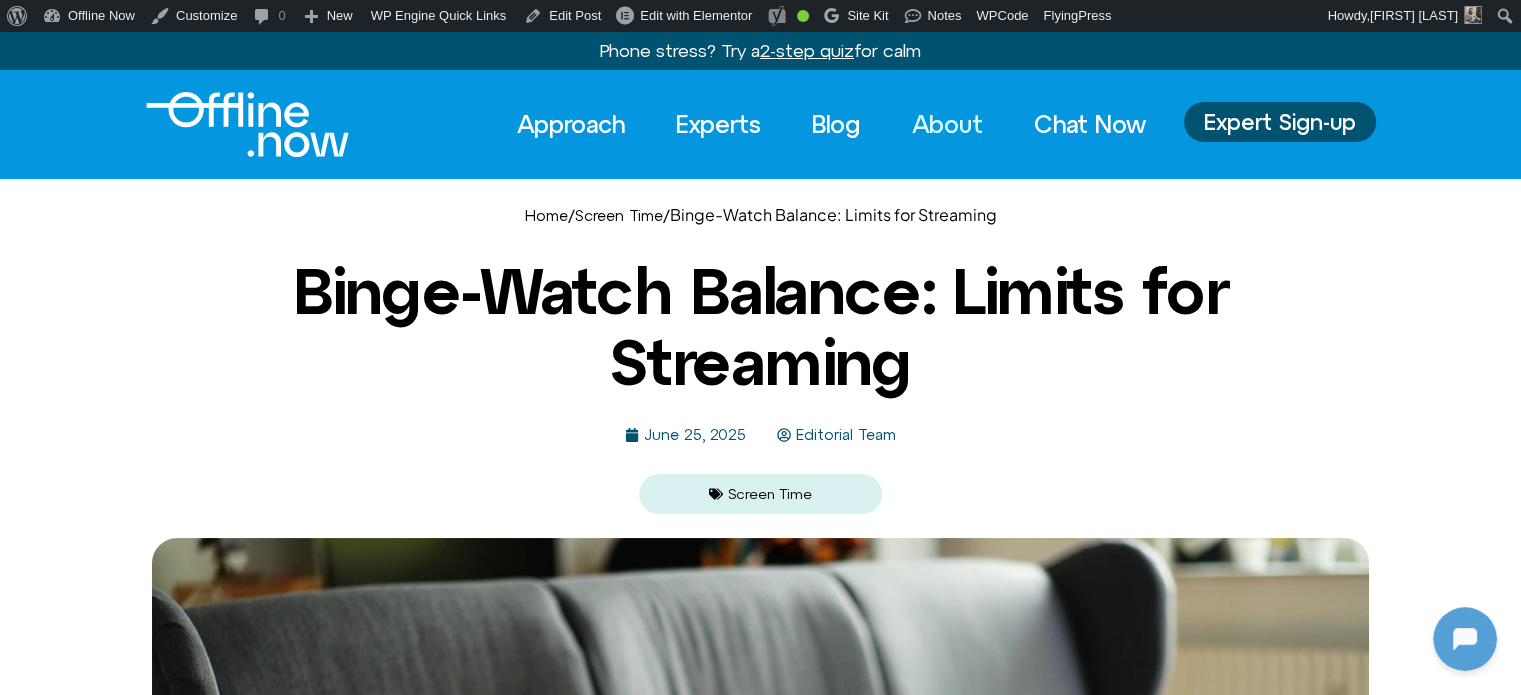 click on "About" 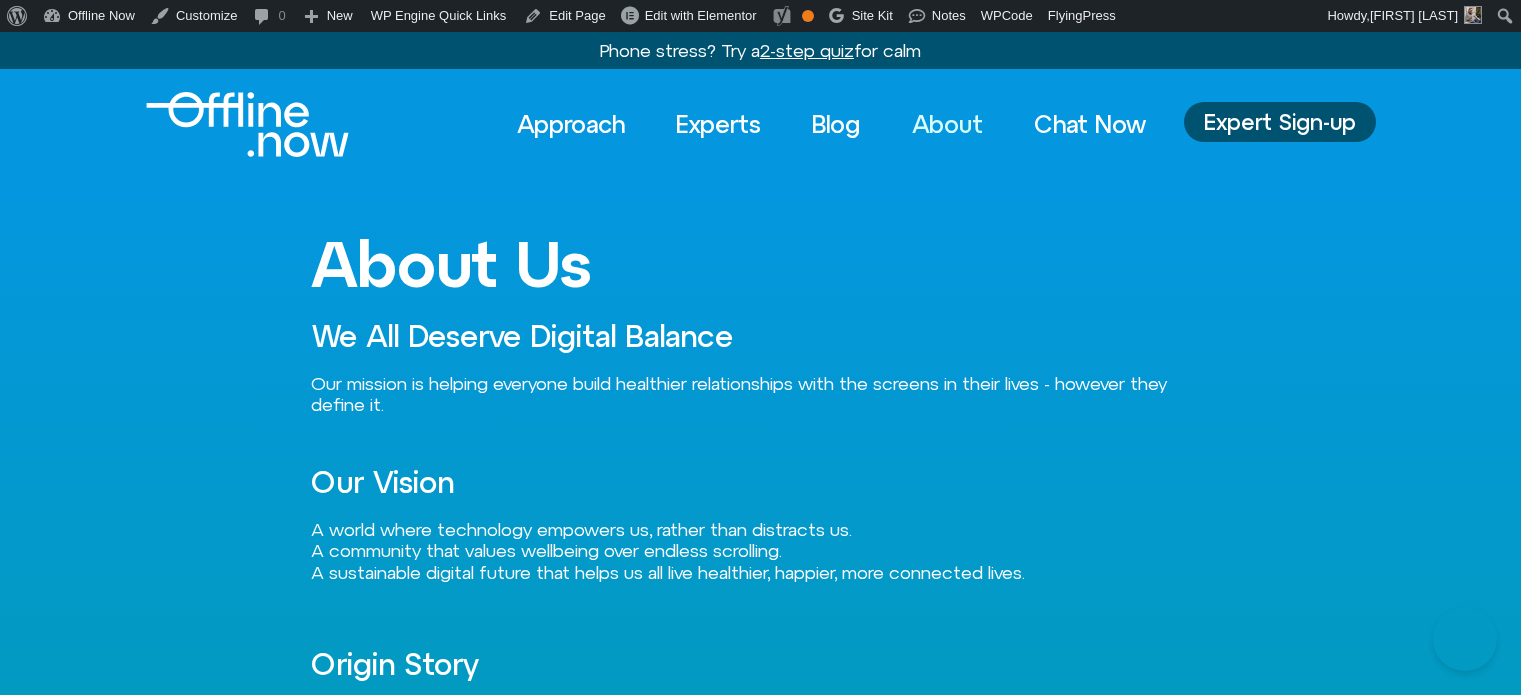 scroll, scrollTop: 0, scrollLeft: 0, axis: both 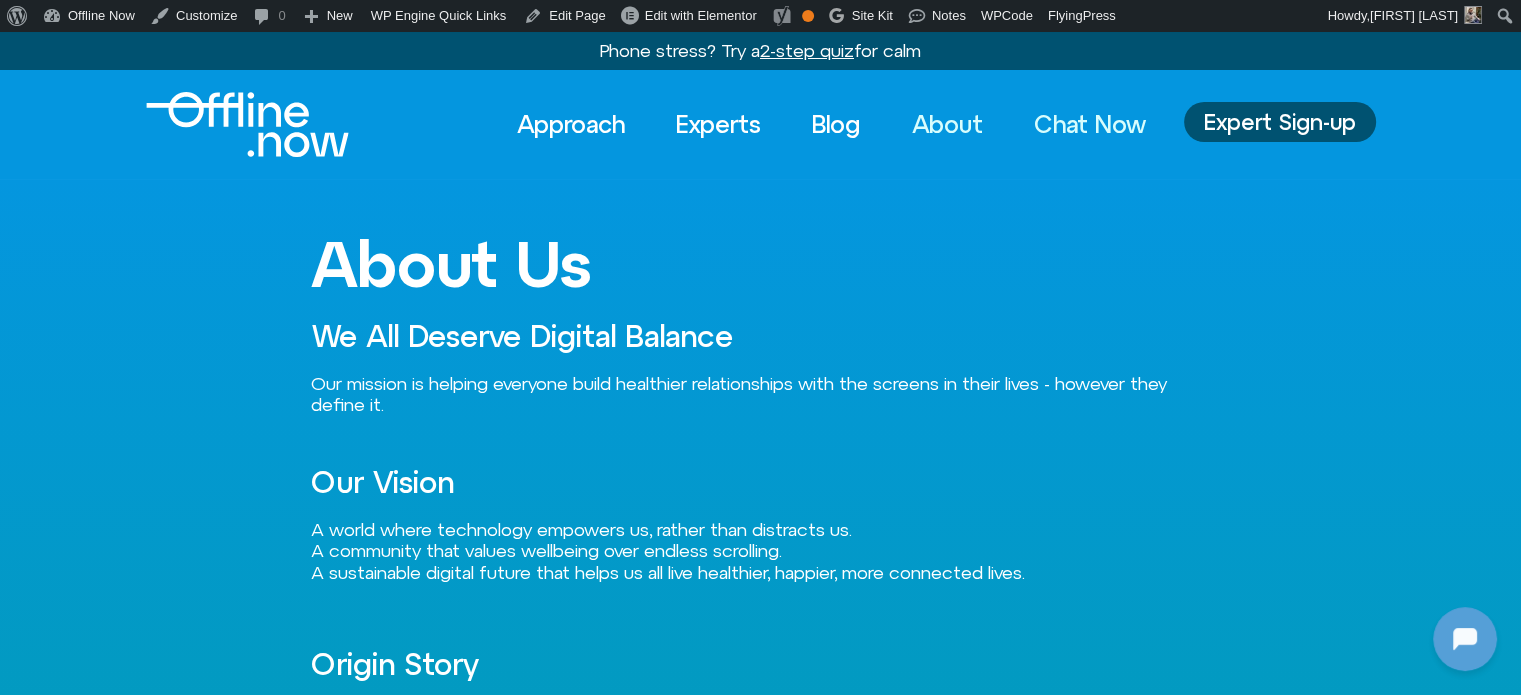 click on "Chat Now" 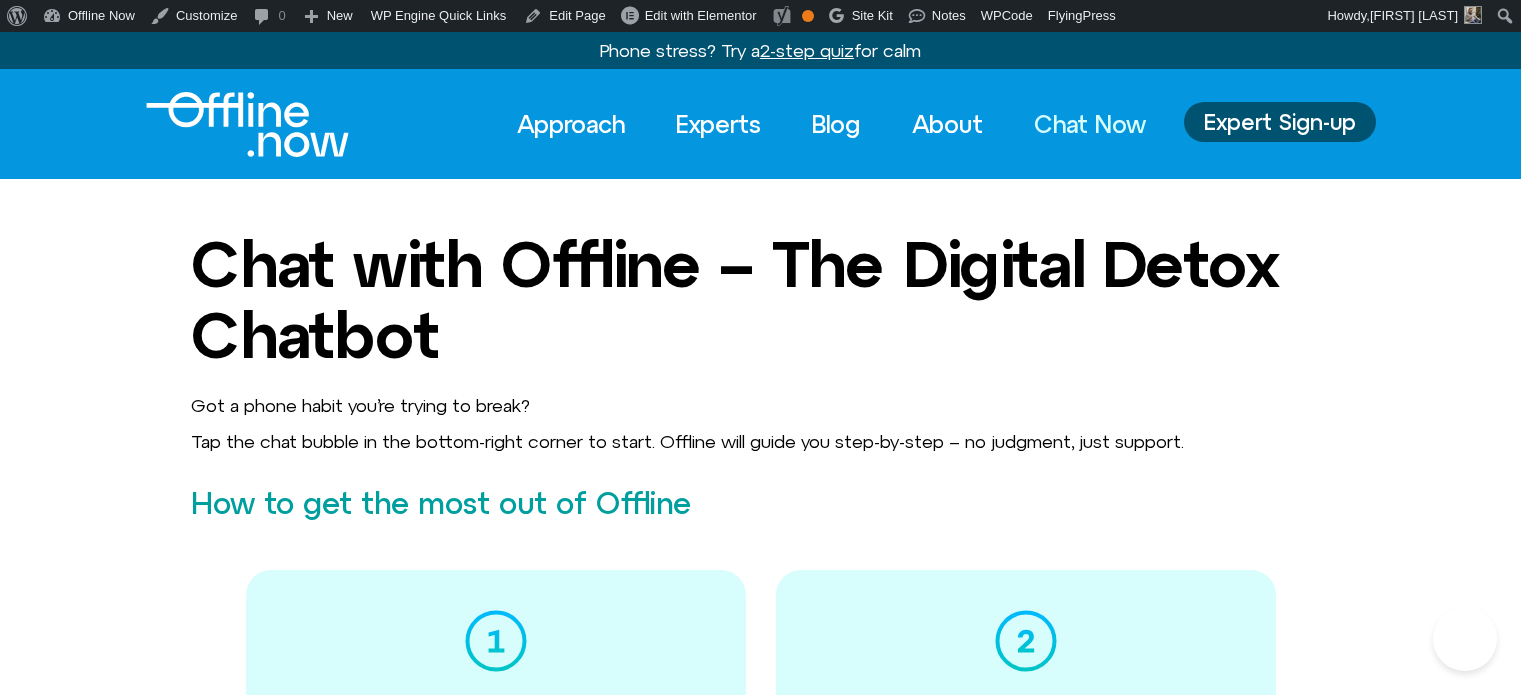 scroll, scrollTop: 0, scrollLeft: 0, axis: both 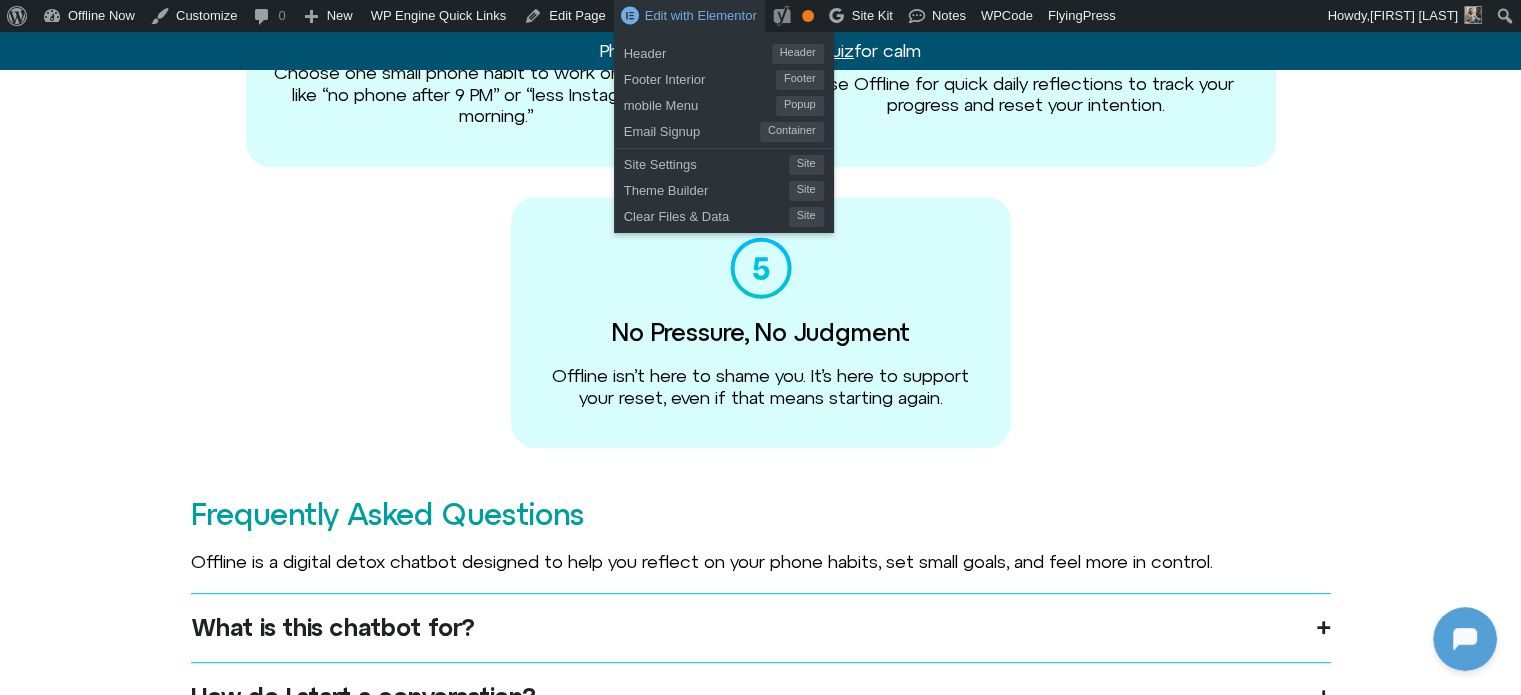 click on "Edit with Elementor" at bounding box center [701, 15] 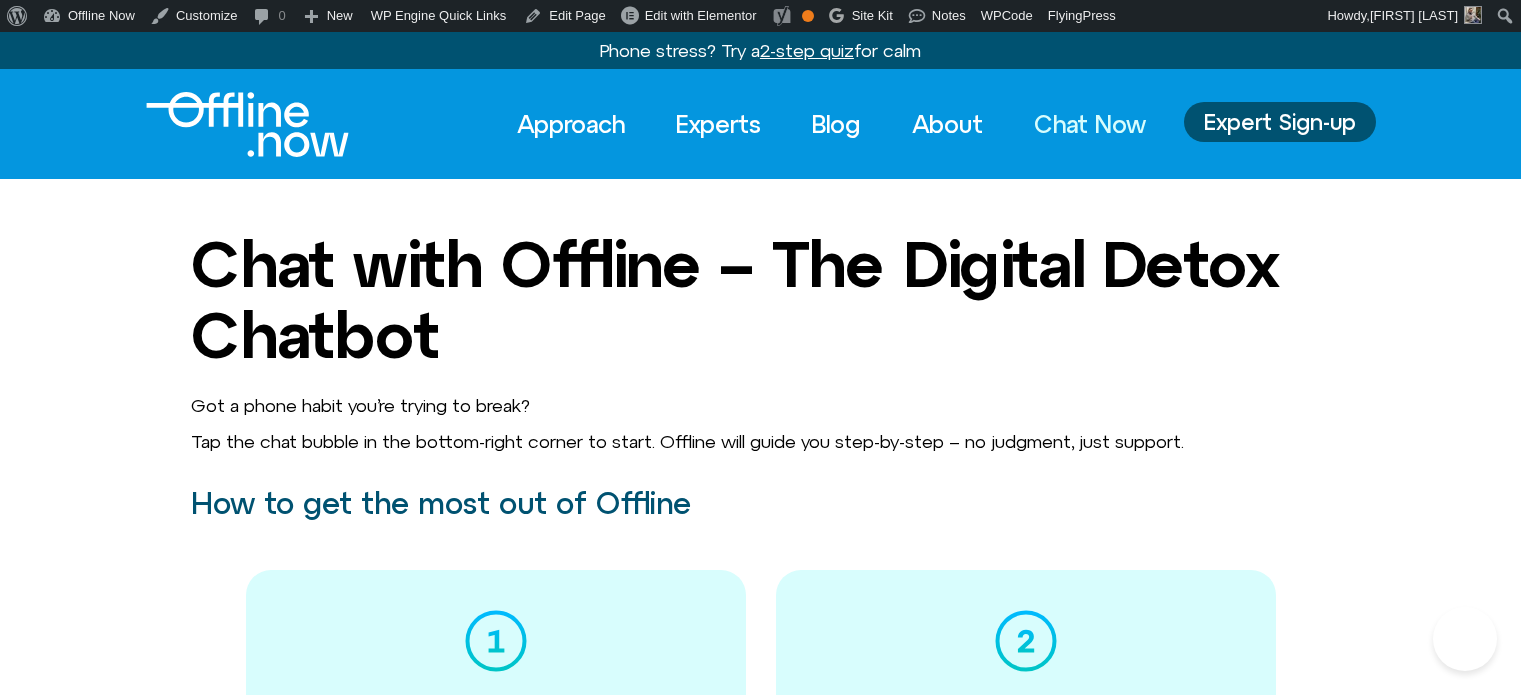 scroll, scrollTop: 0, scrollLeft: 0, axis: both 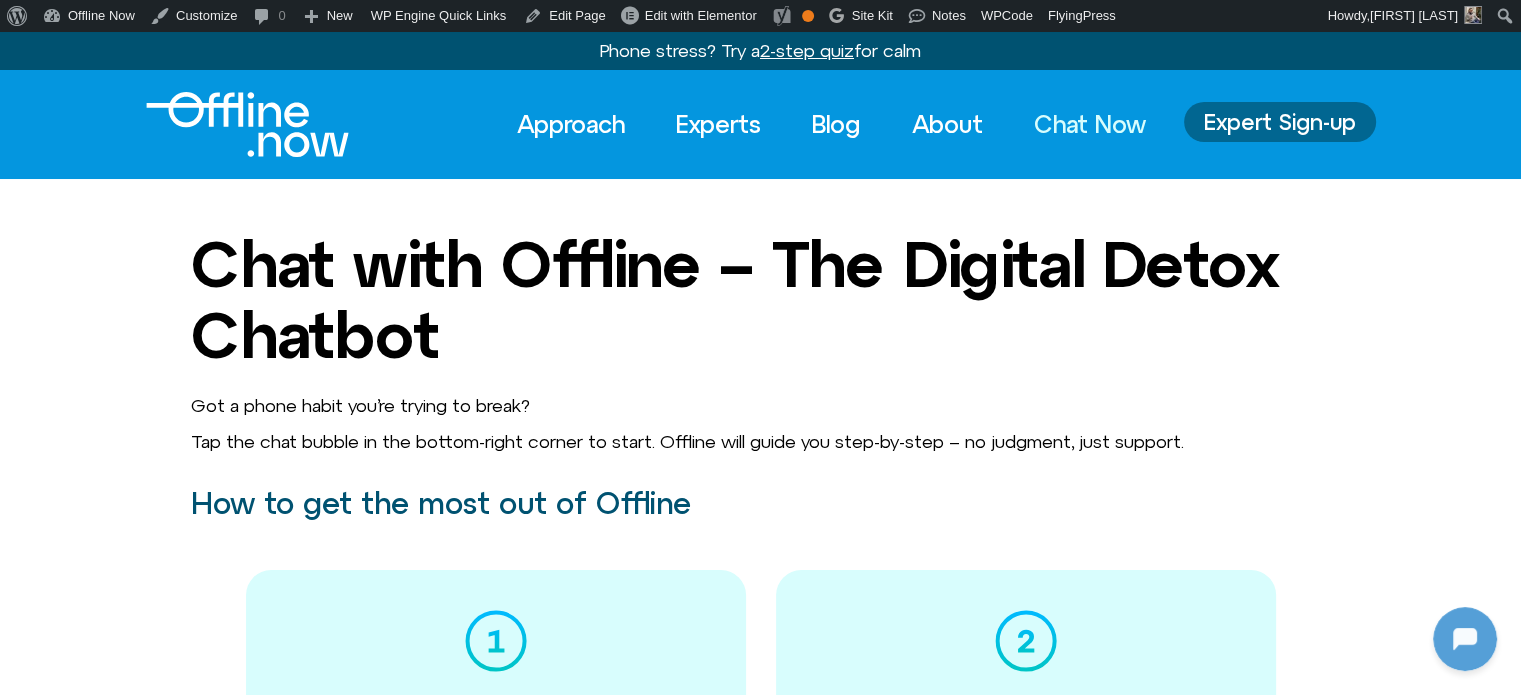 click on "Expert Sign-up" 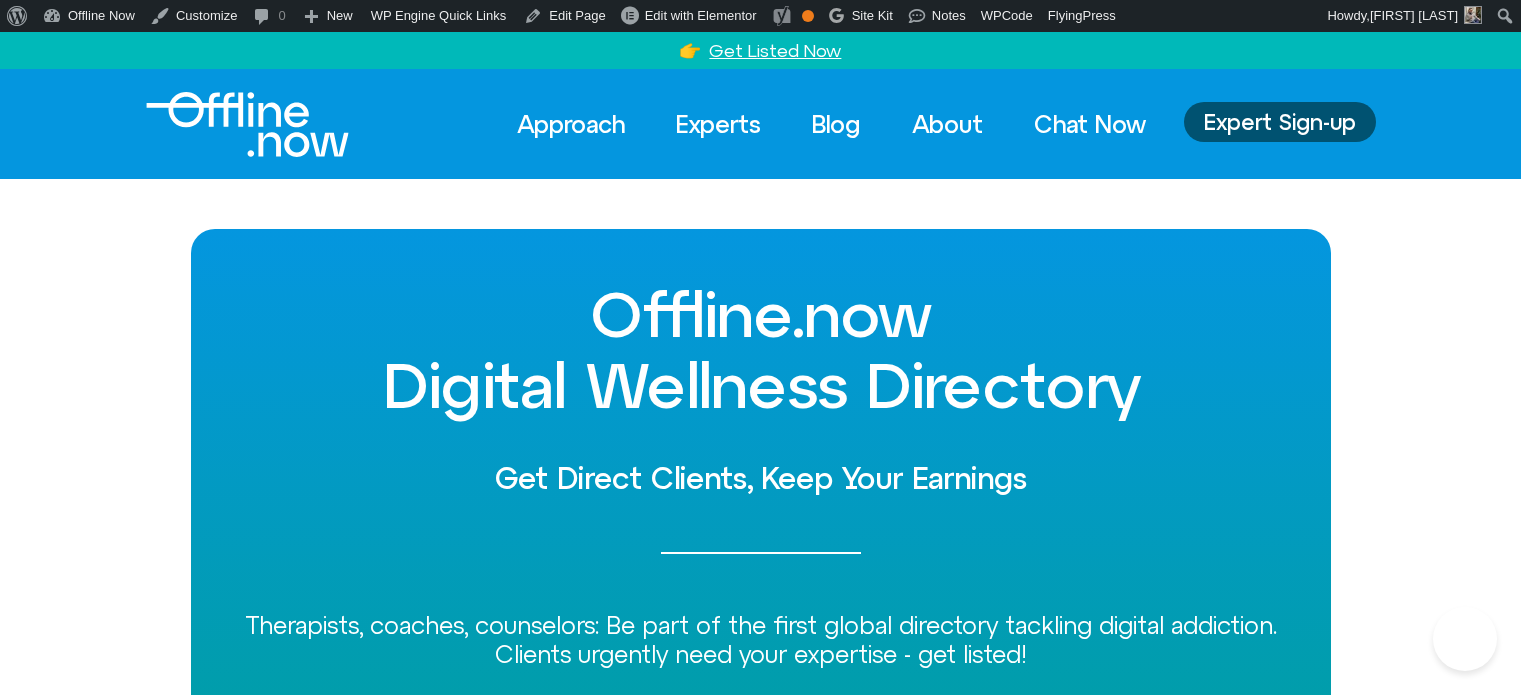 scroll, scrollTop: 0, scrollLeft: 0, axis: both 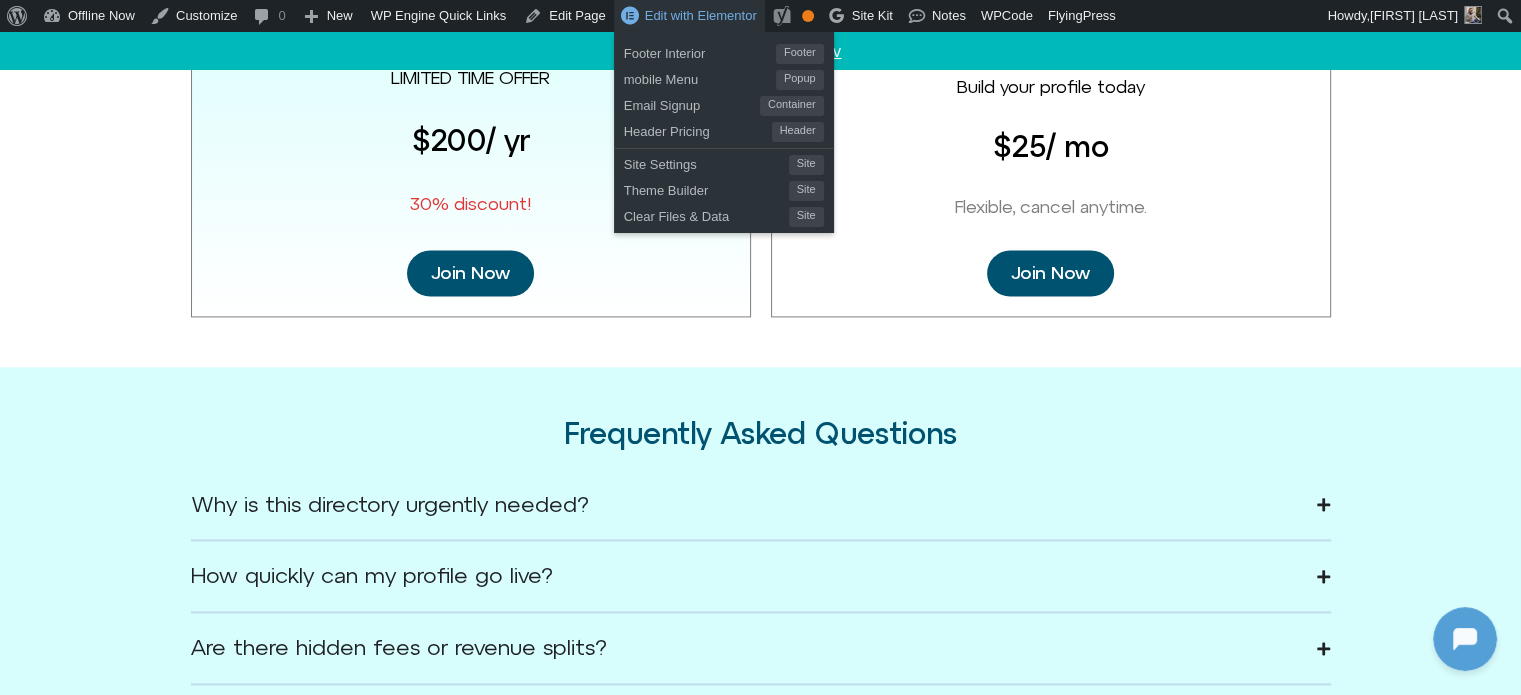 click on "Edit with Elementor" at bounding box center [701, 15] 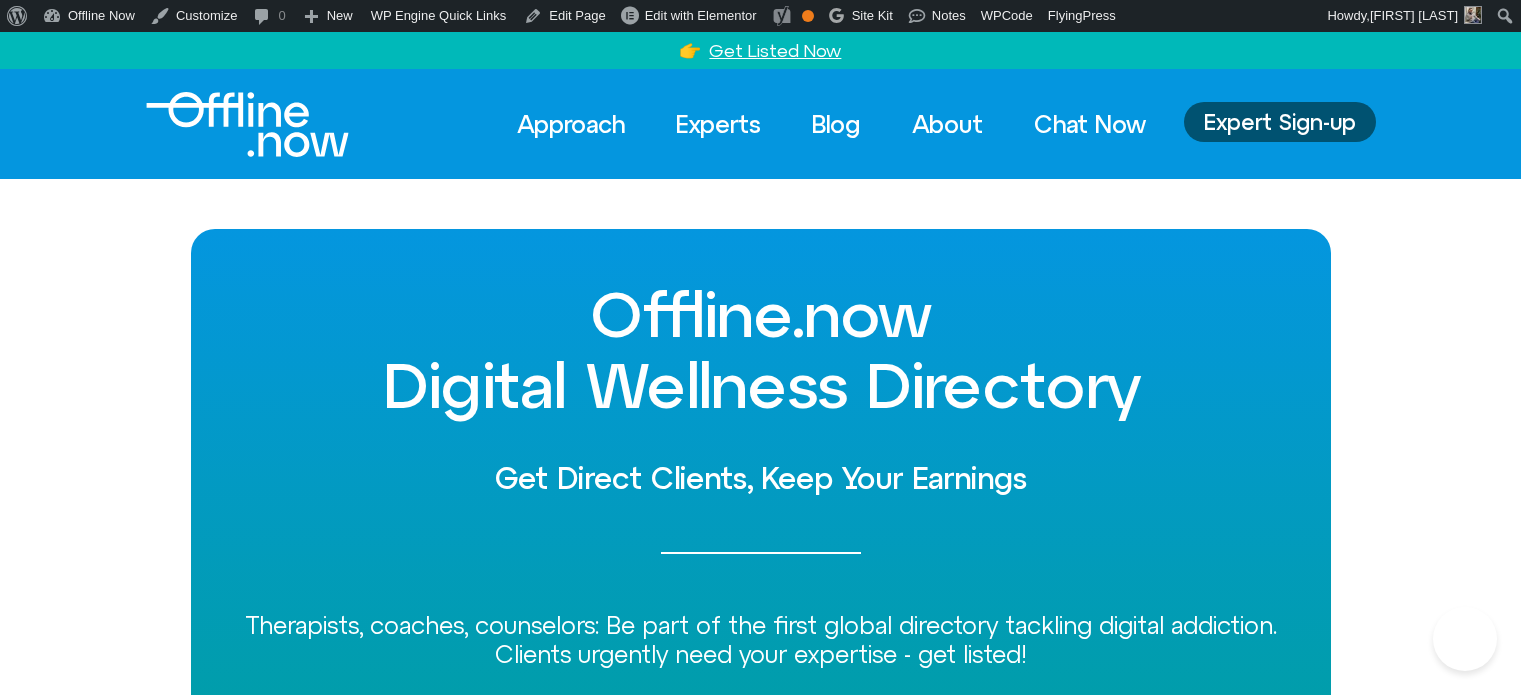 scroll, scrollTop: 0, scrollLeft: 0, axis: both 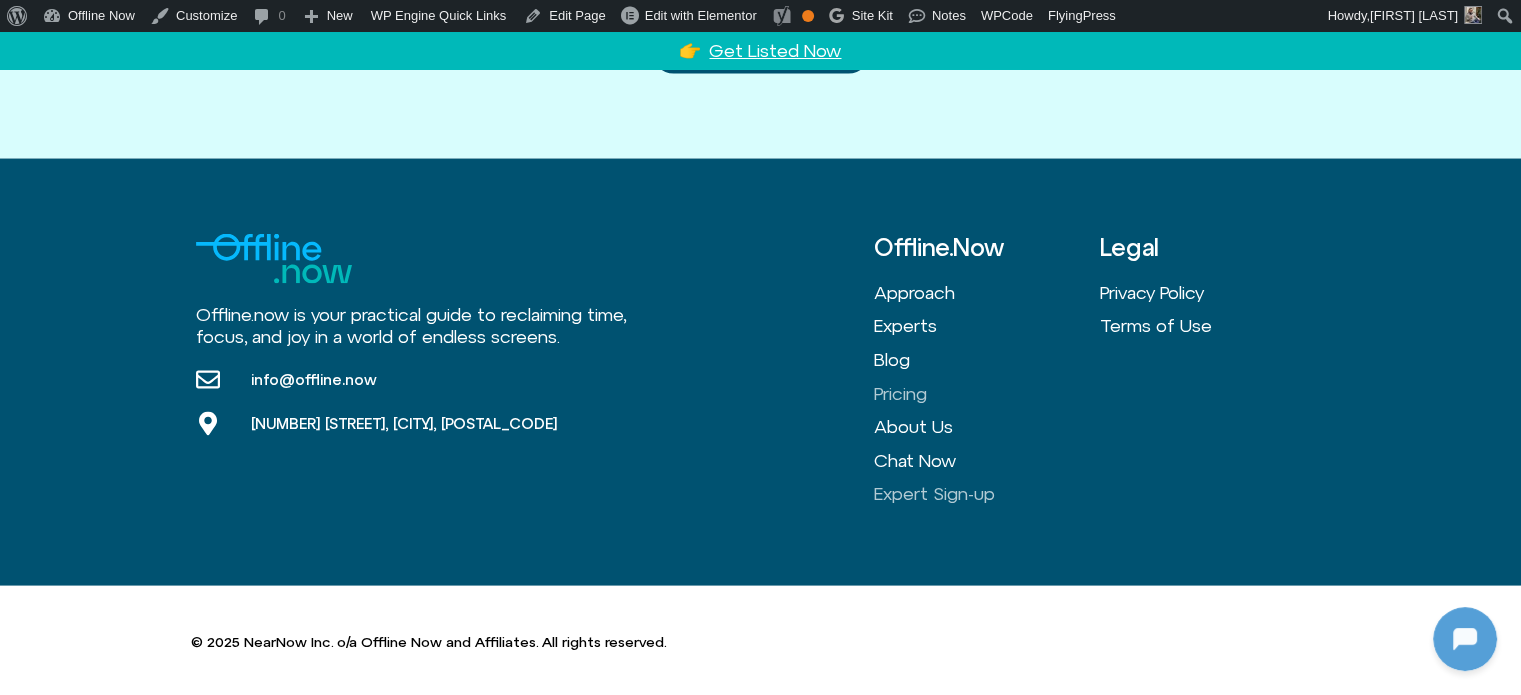 click on "Pricing" 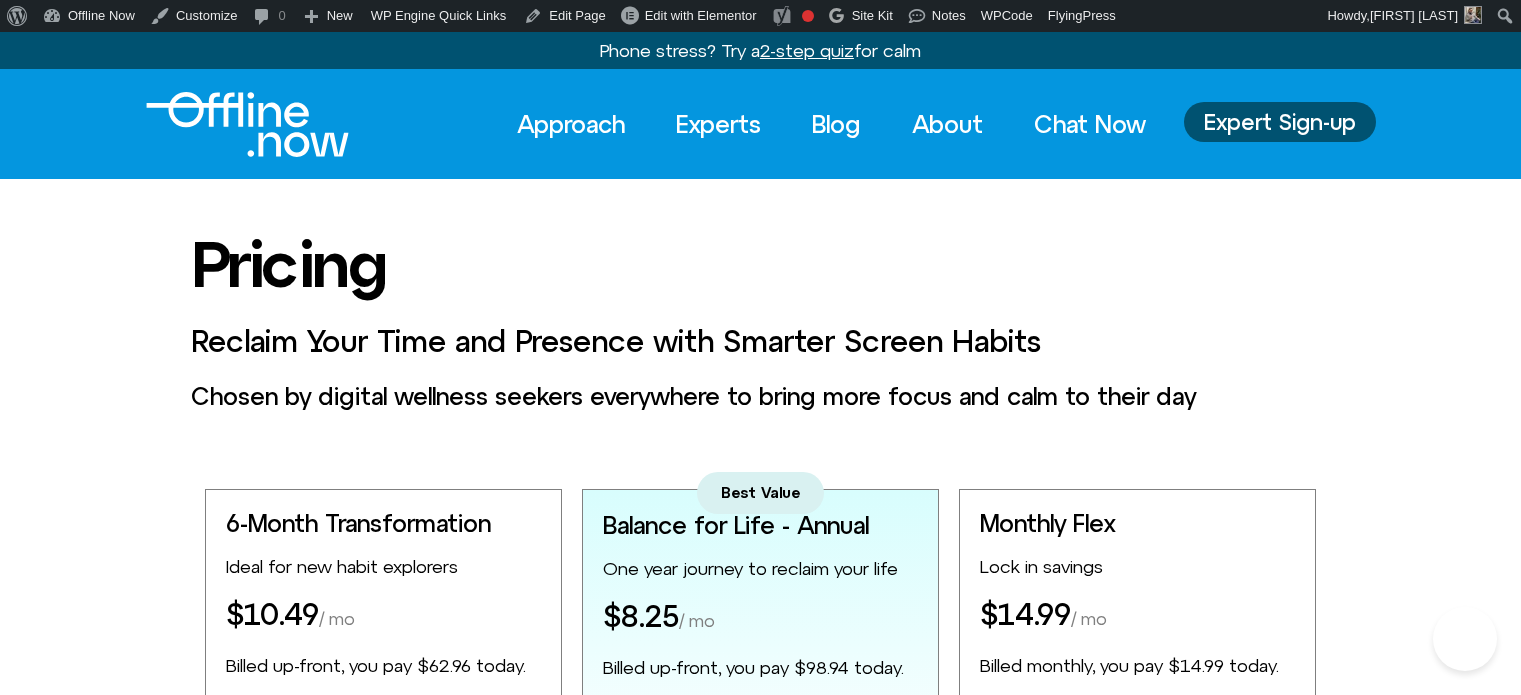 scroll, scrollTop: 0, scrollLeft: 0, axis: both 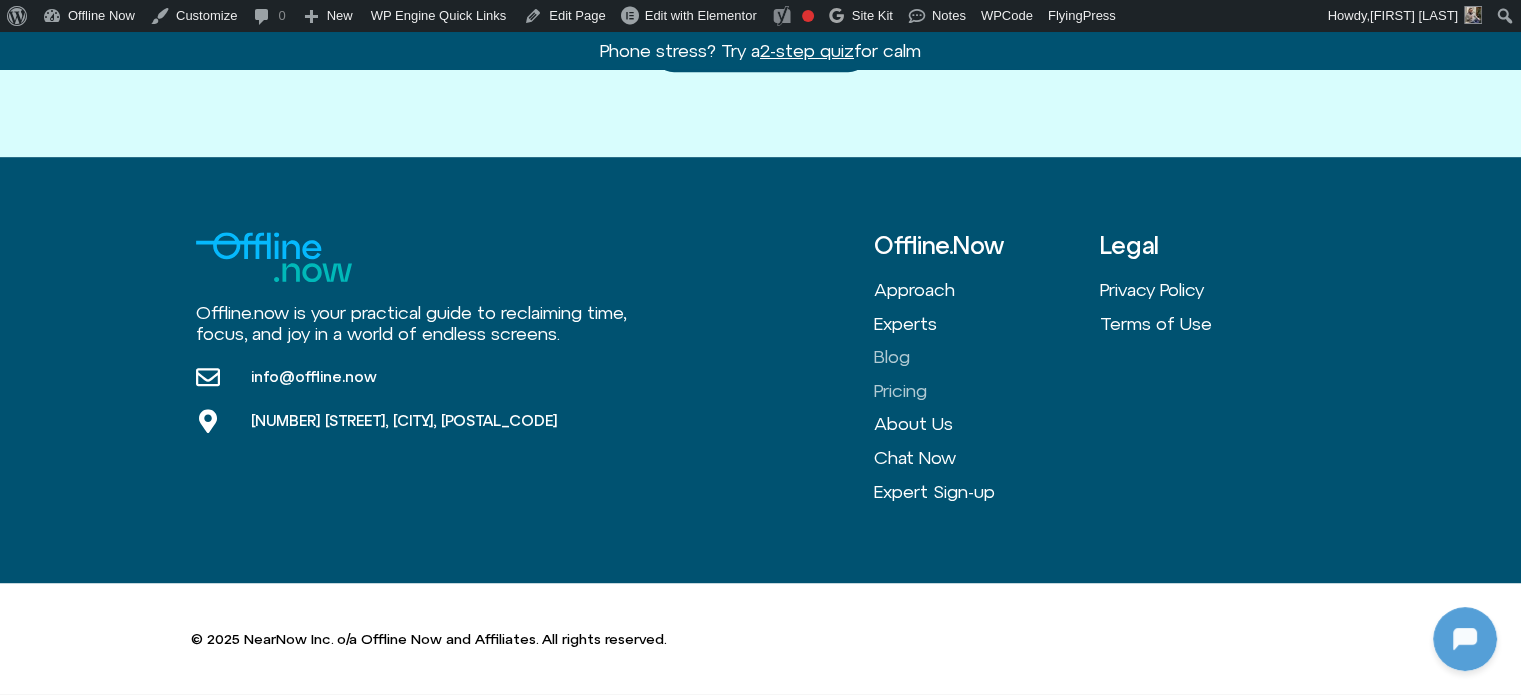 click on "Blog" 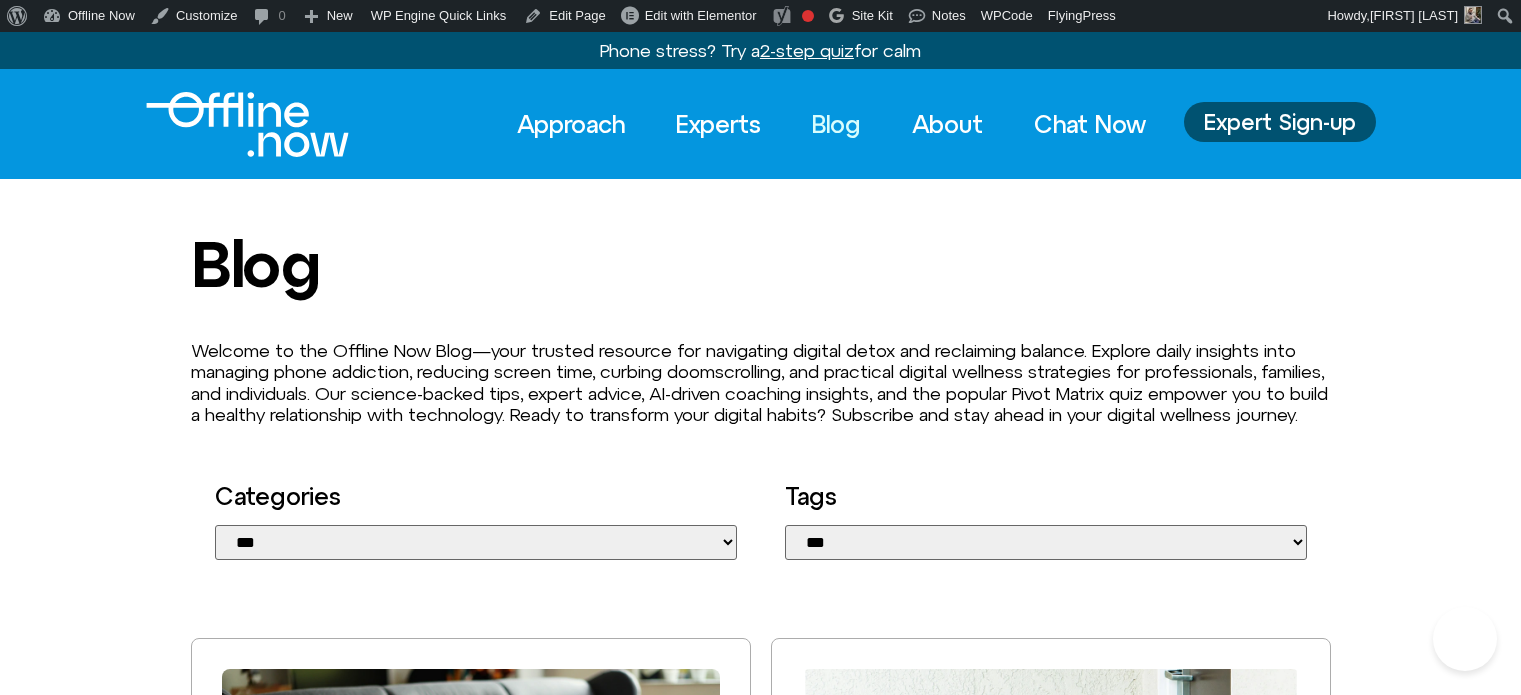 scroll, scrollTop: 0, scrollLeft: 0, axis: both 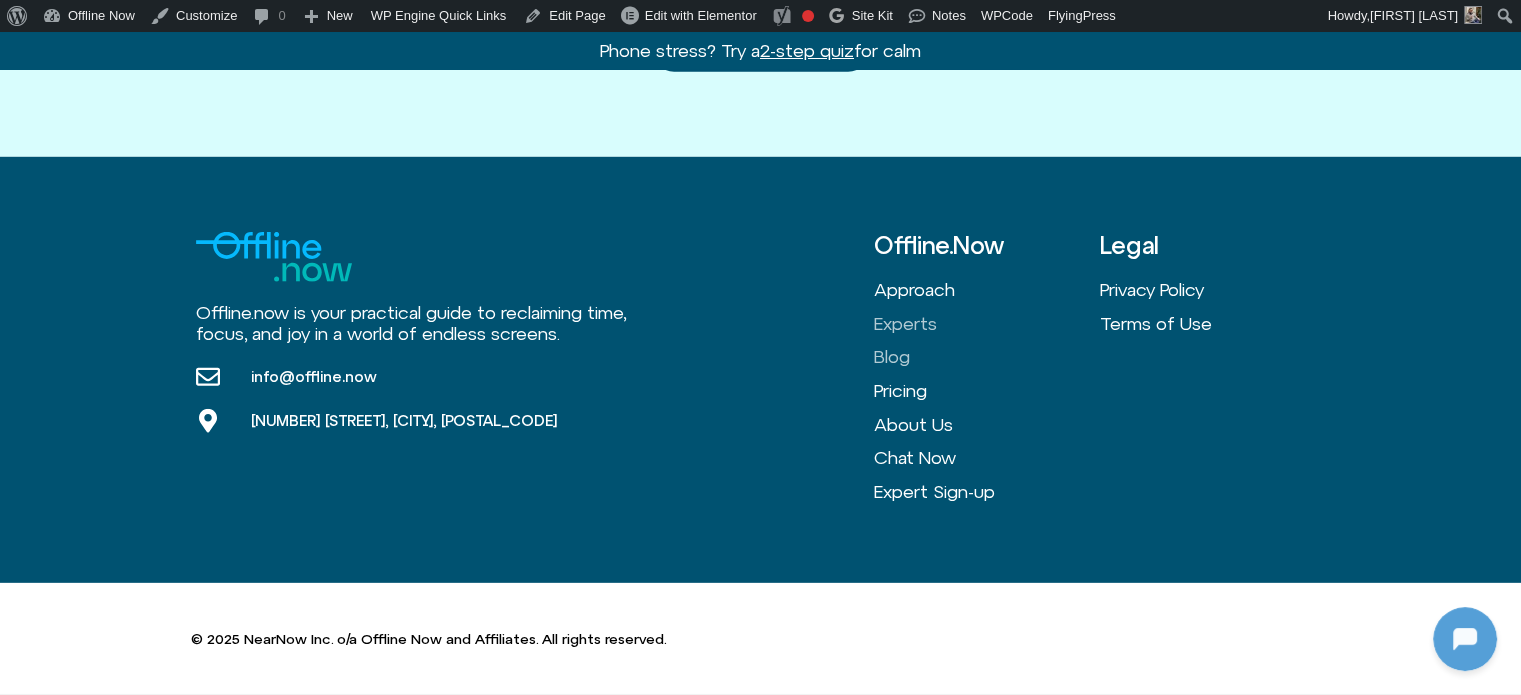click on "Experts" 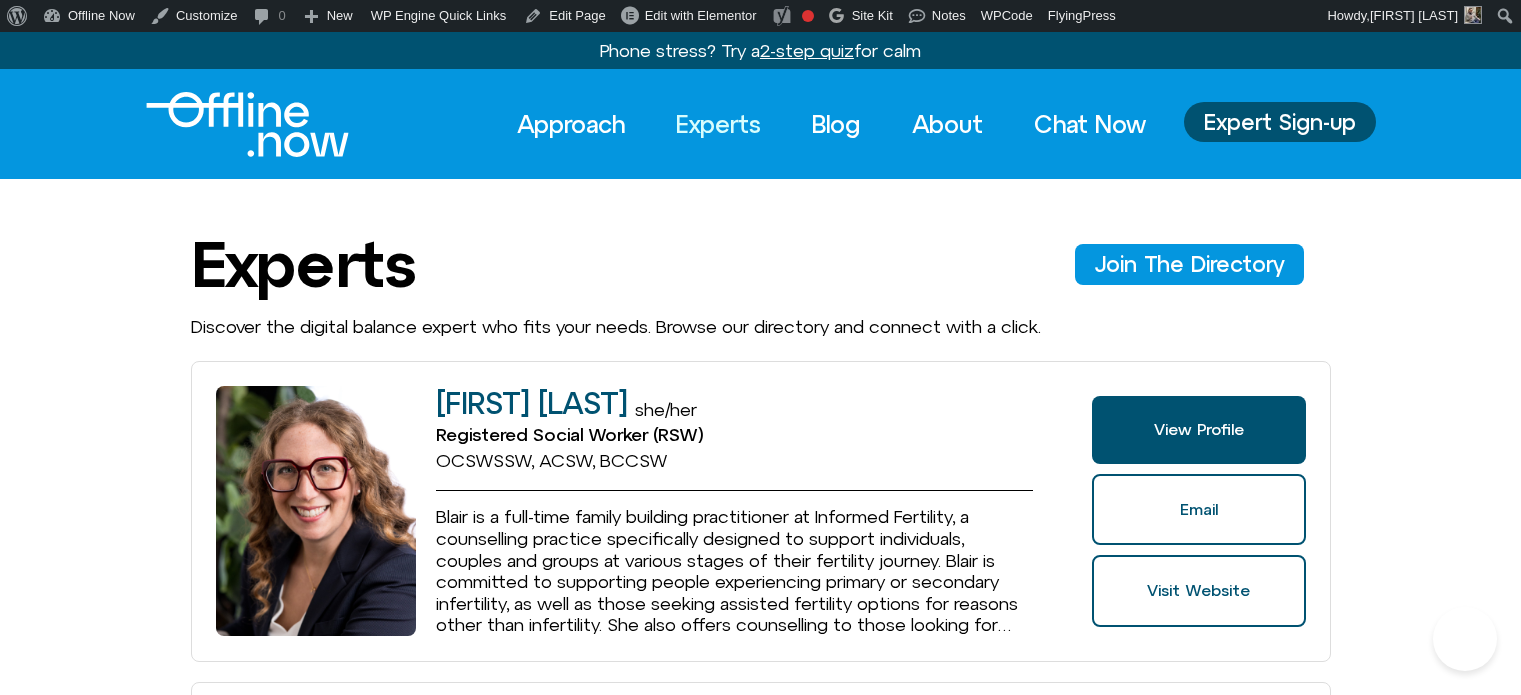 scroll, scrollTop: 0, scrollLeft: 0, axis: both 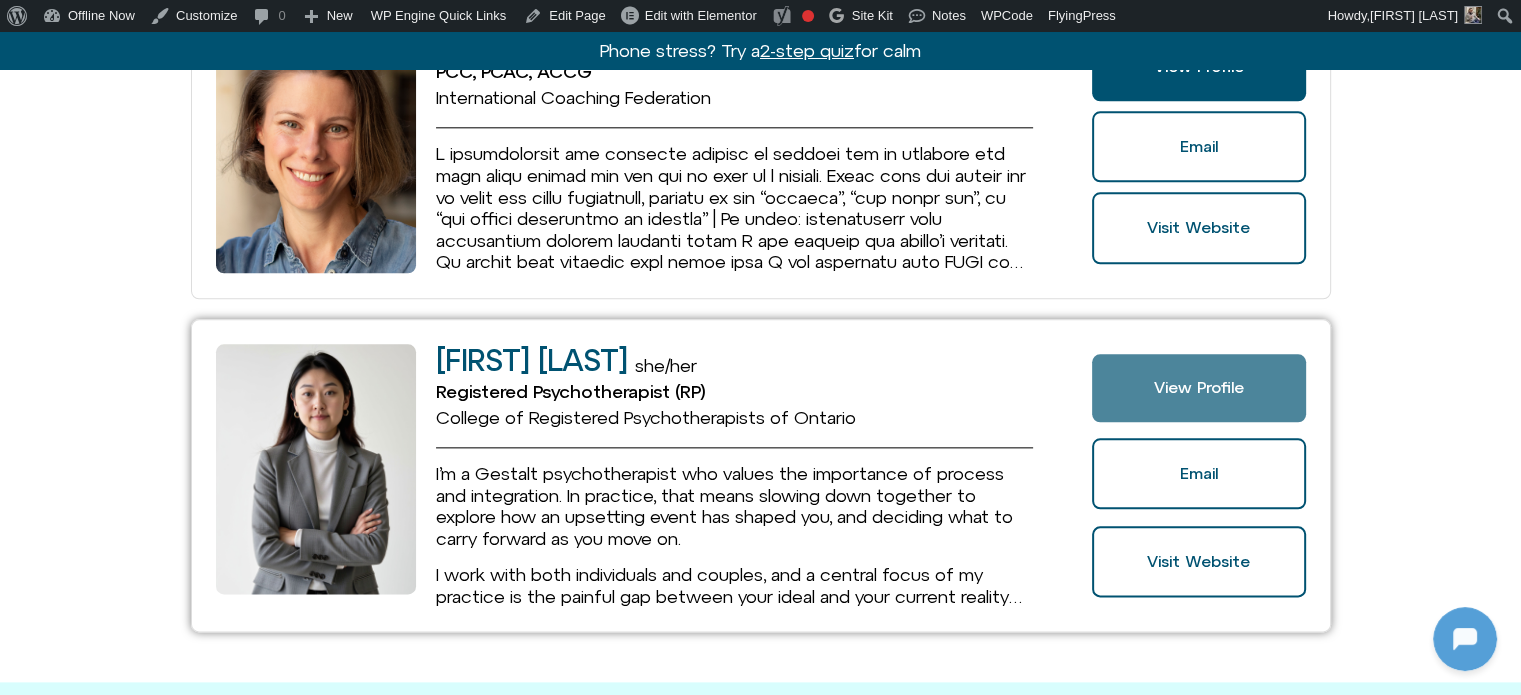 click on "View Profile" 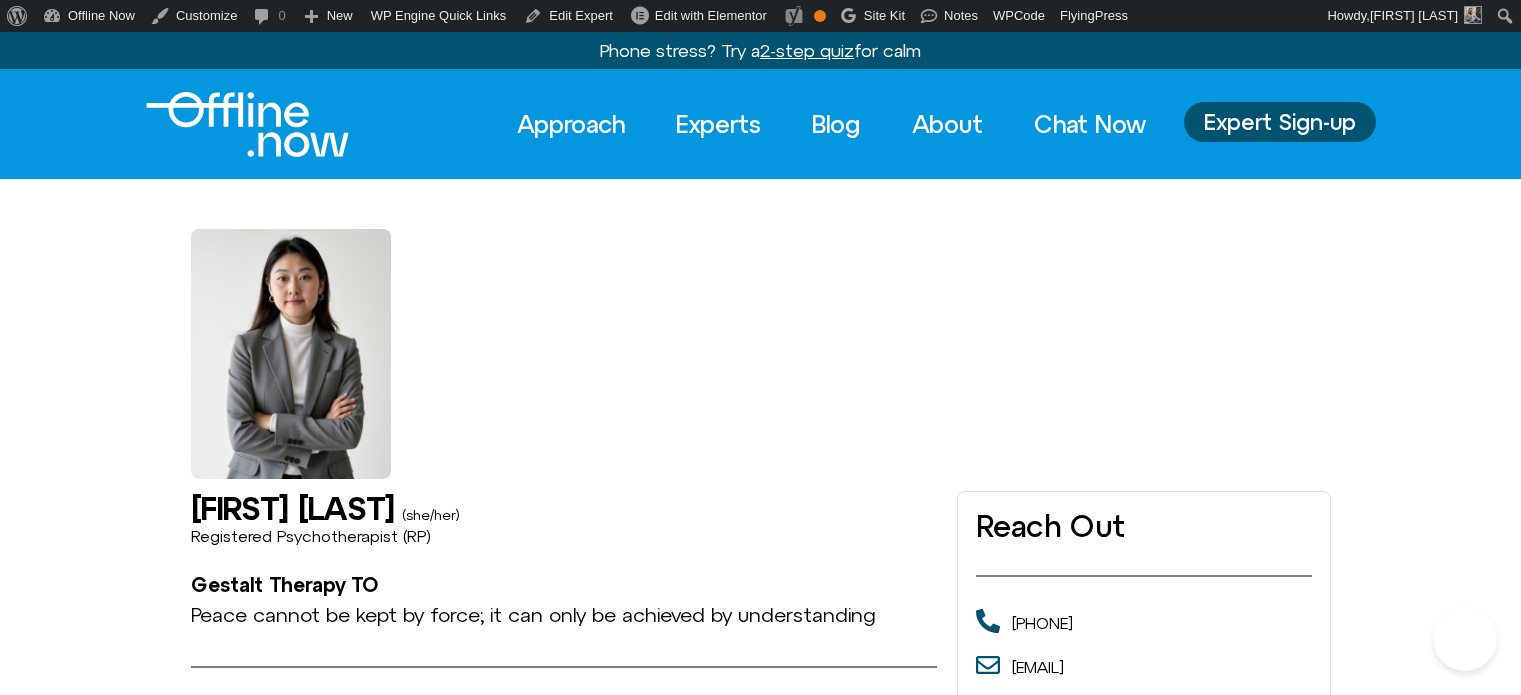 scroll, scrollTop: 0, scrollLeft: 0, axis: both 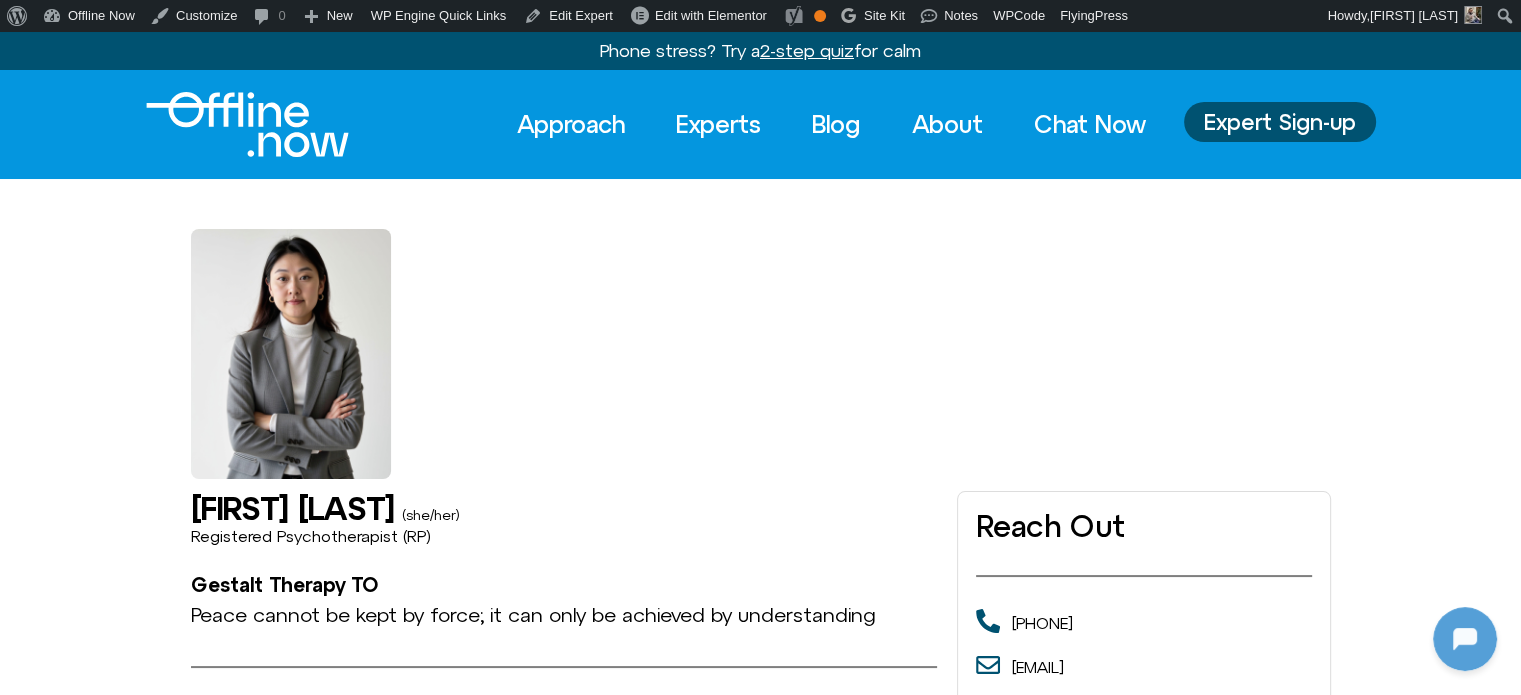 click at bounding box center (761, 329) 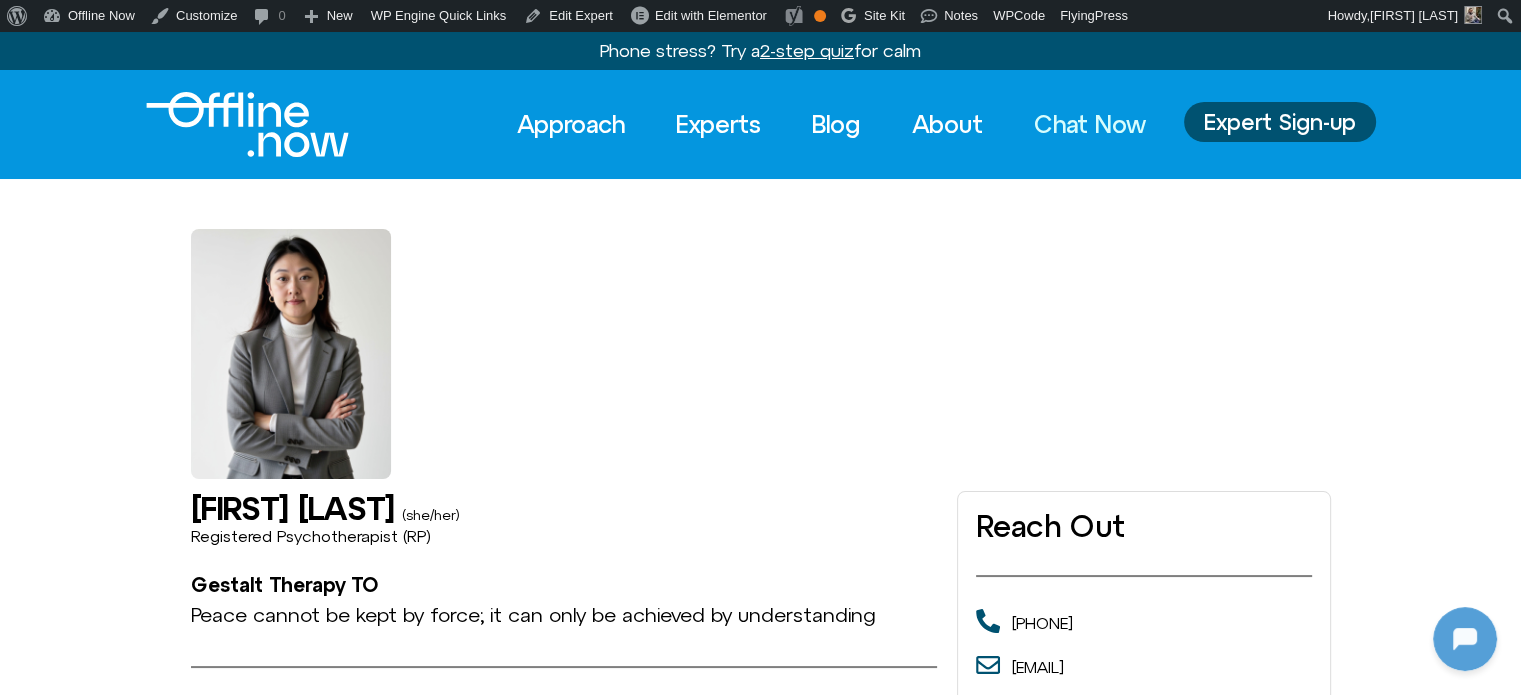 click on "Chat Now" 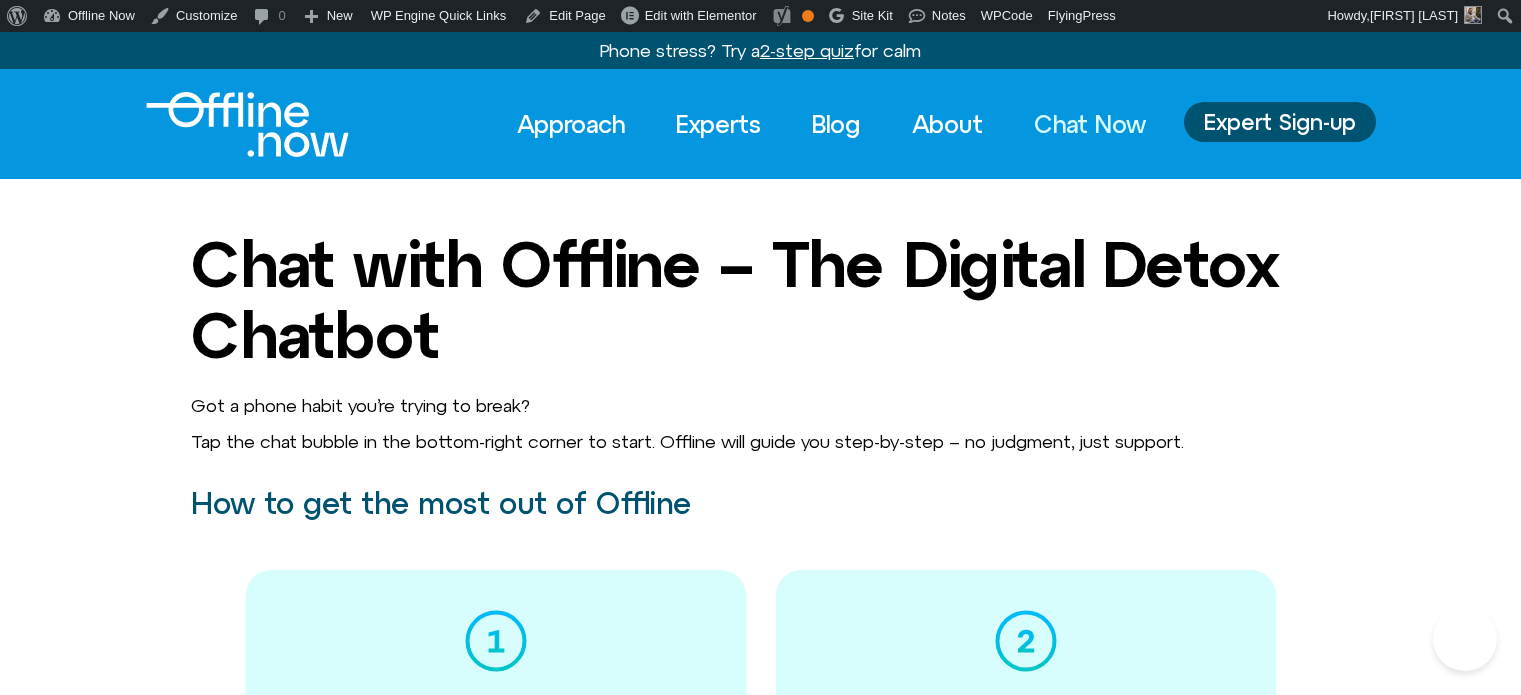 scroll, scrollTop: 0, scrollLeft: 0, axis: both 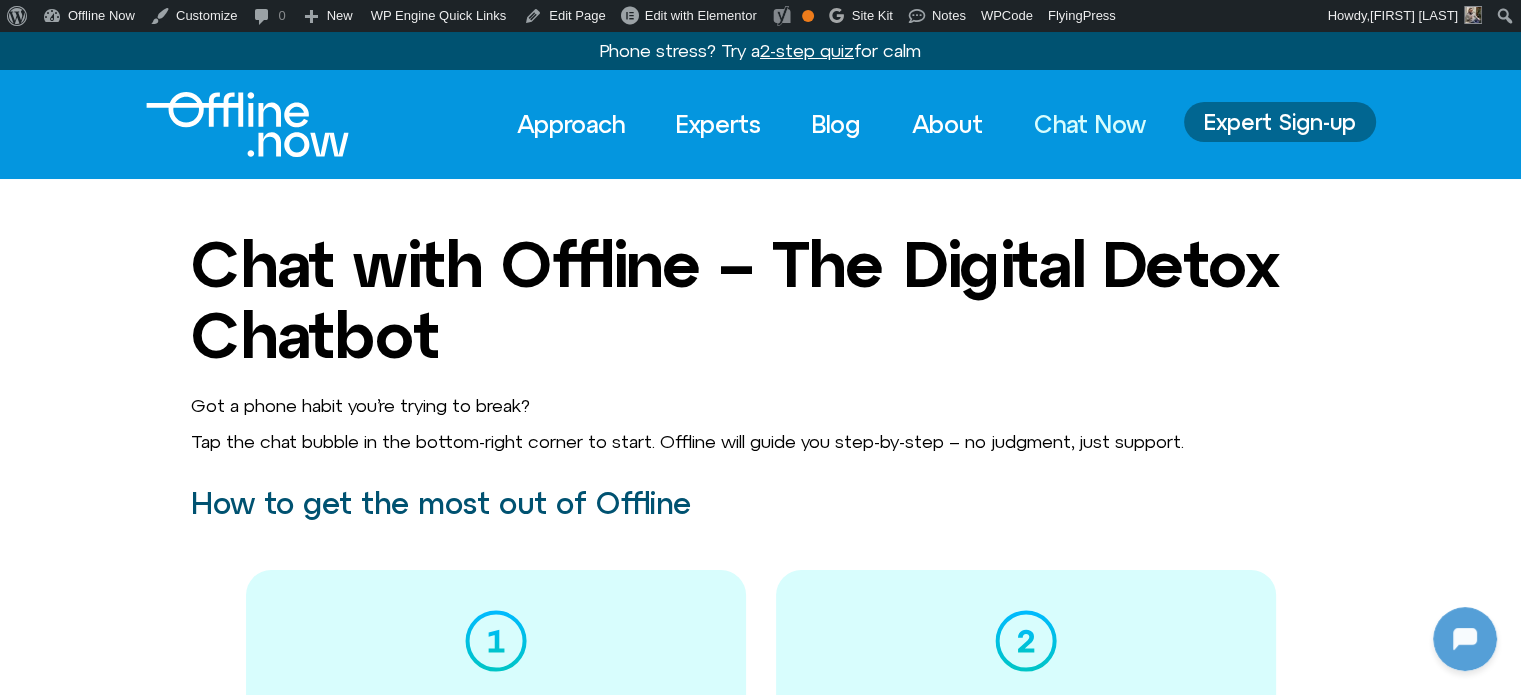 click on "Expert Sign-up" 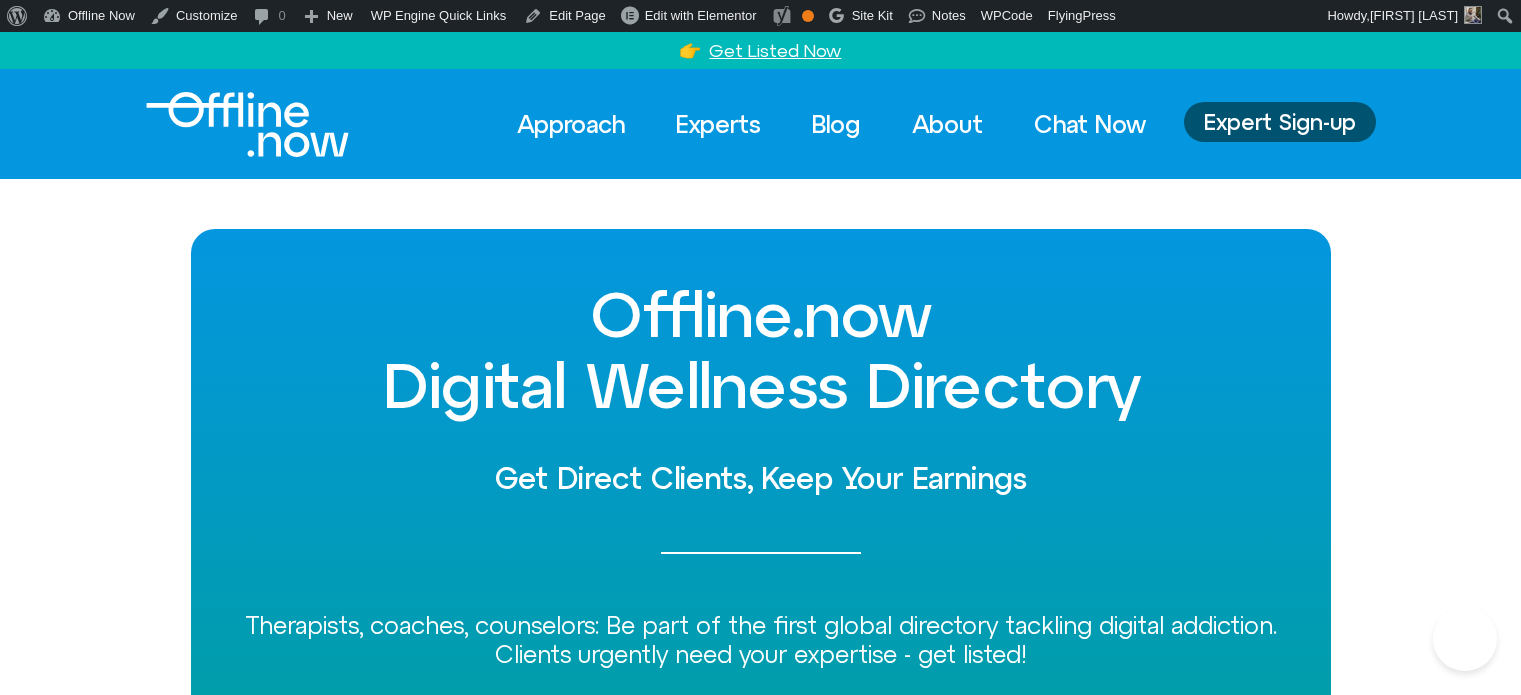 scroll, scrollTop: 0, scrollLeft: 0, axis: both 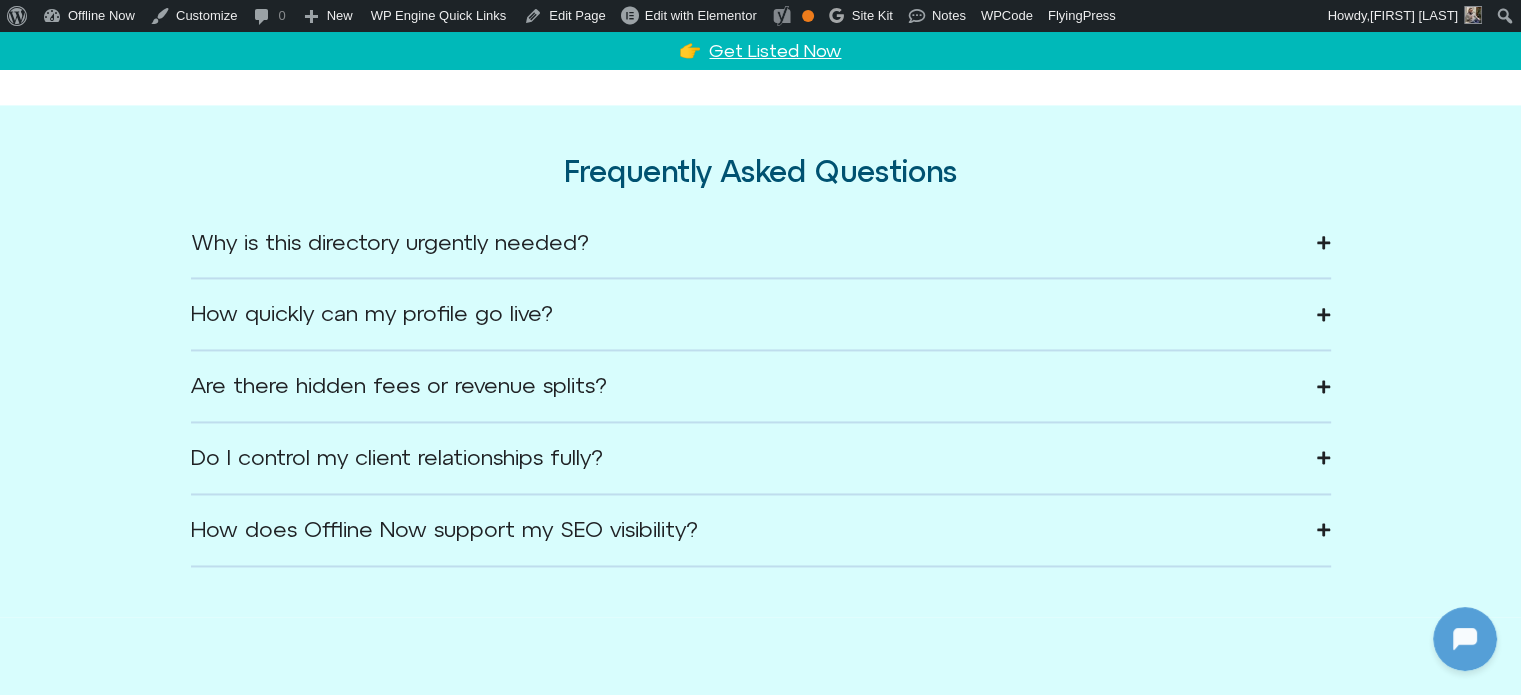 click on "Why is this directory urgently needed?" at bounding box center [761, 244] 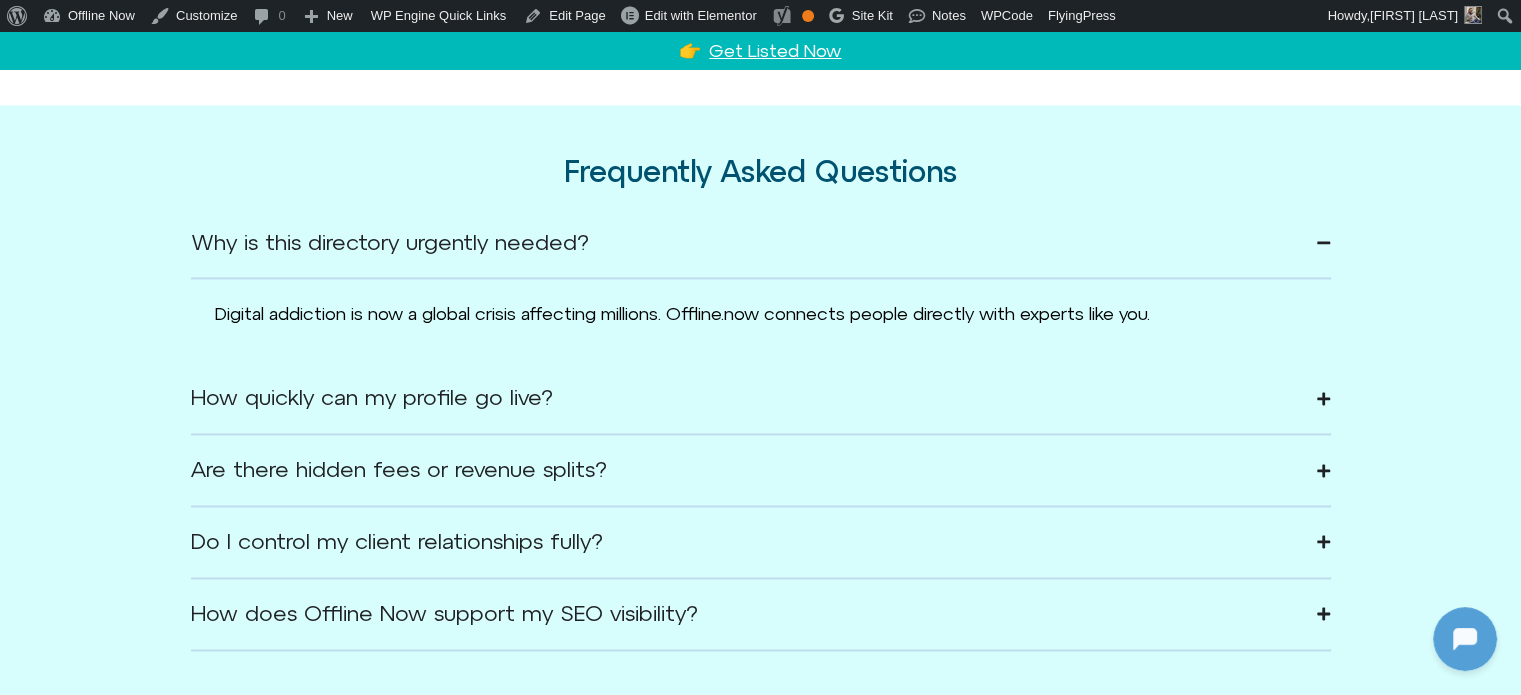 click on "How quickly can my profile go live?" at bounding box center [761, 399] 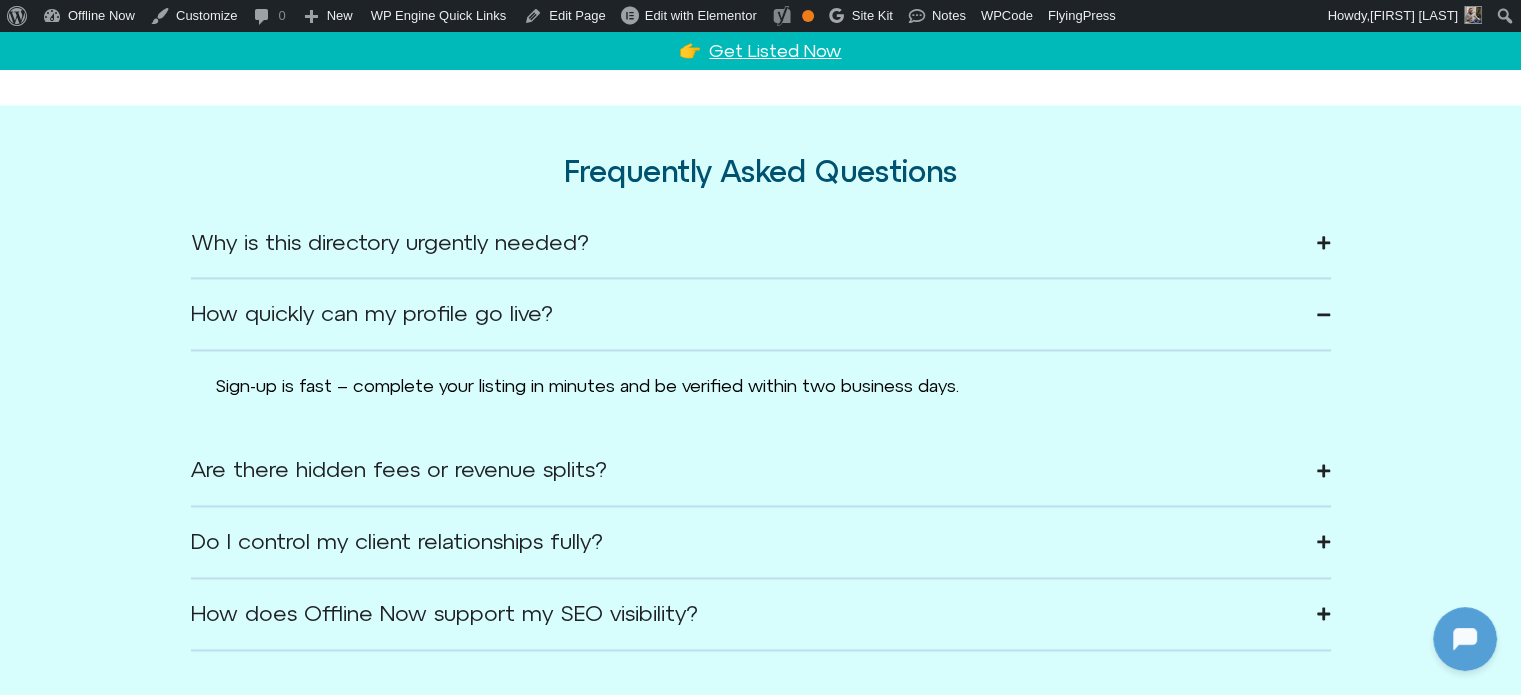 click on "Are there hidden fees or revenue splits?" at bounding box center (761, 471) 